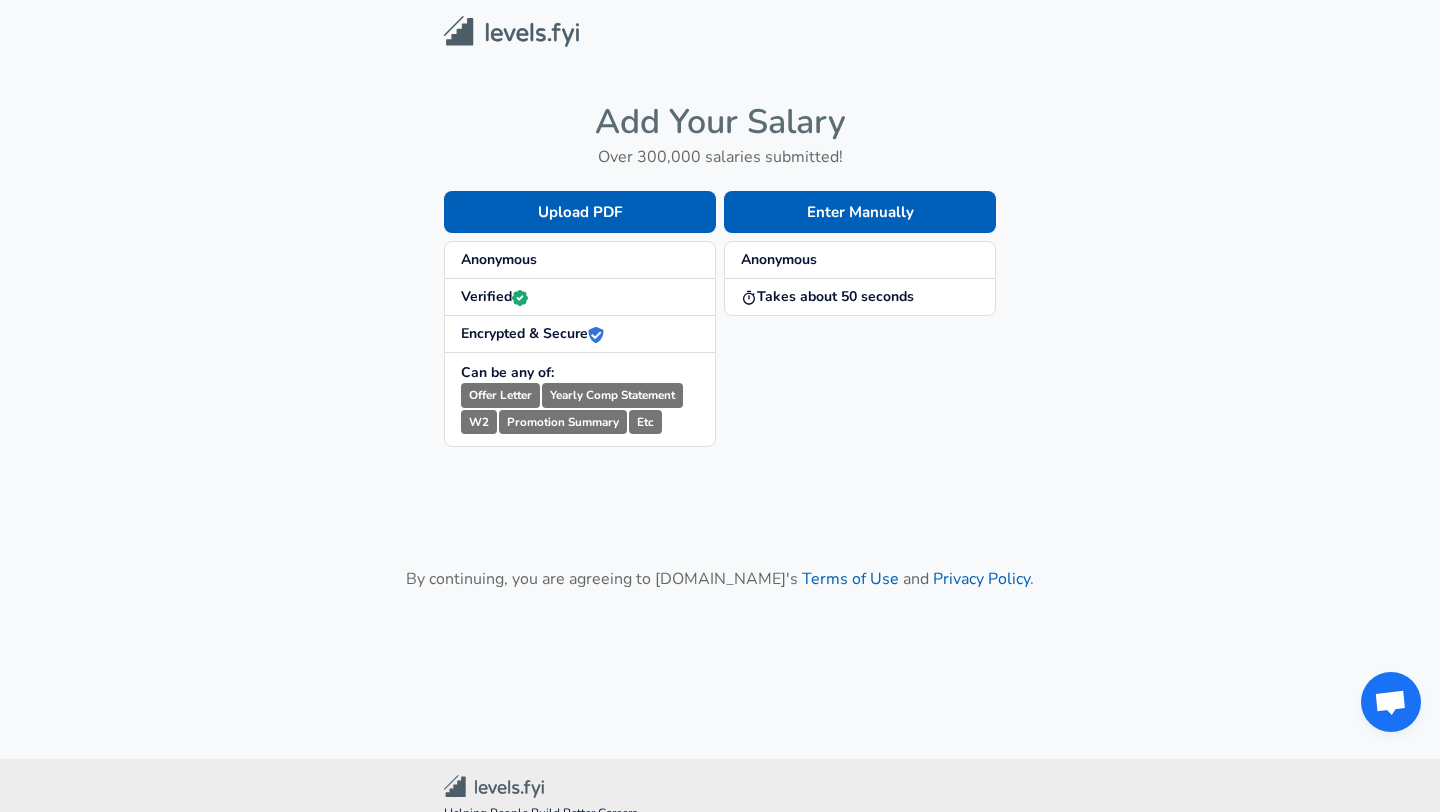 scroll, scrollTop: 0, scrollLeft: 0, axis: both 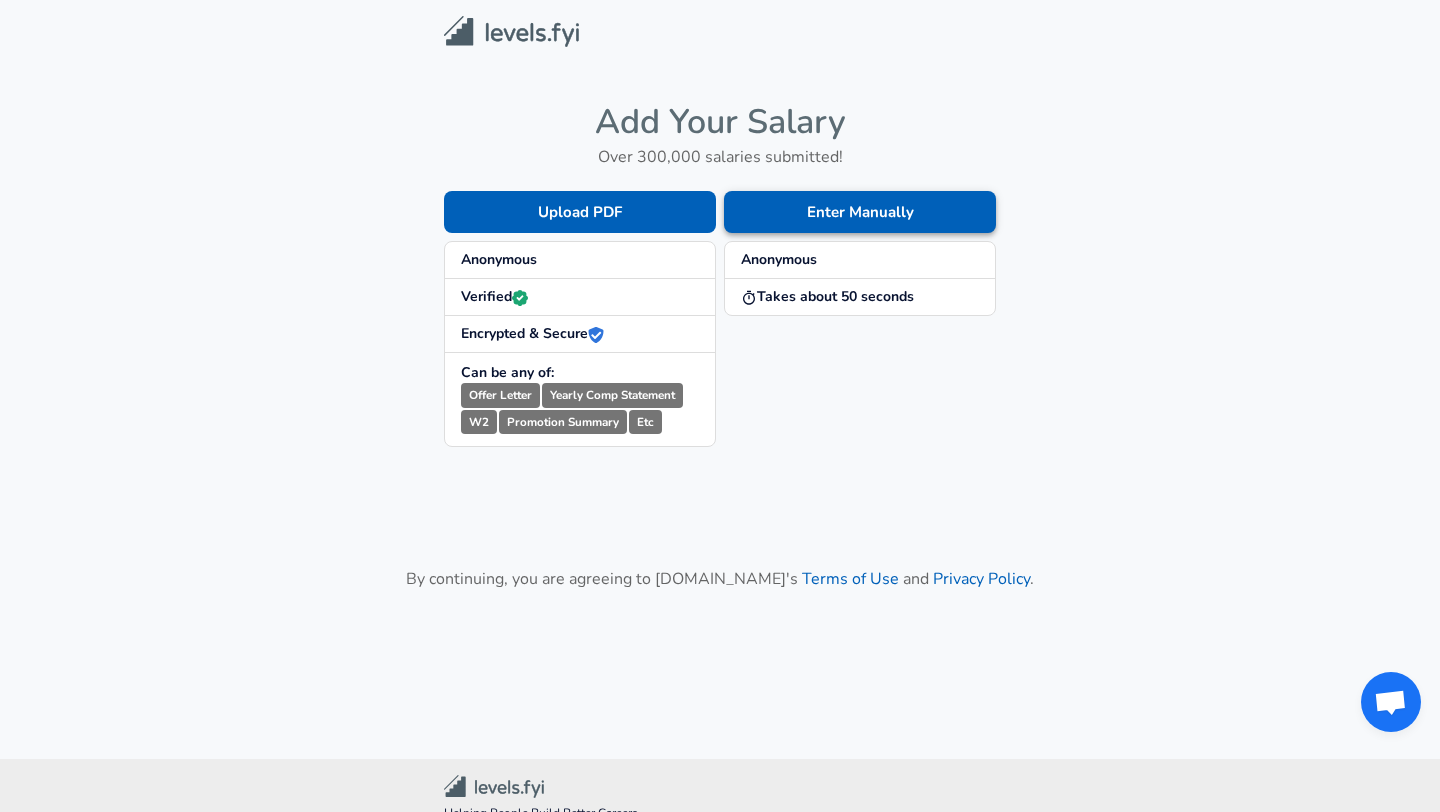 click on "Enter Manually" at bounding box center [860, 212] 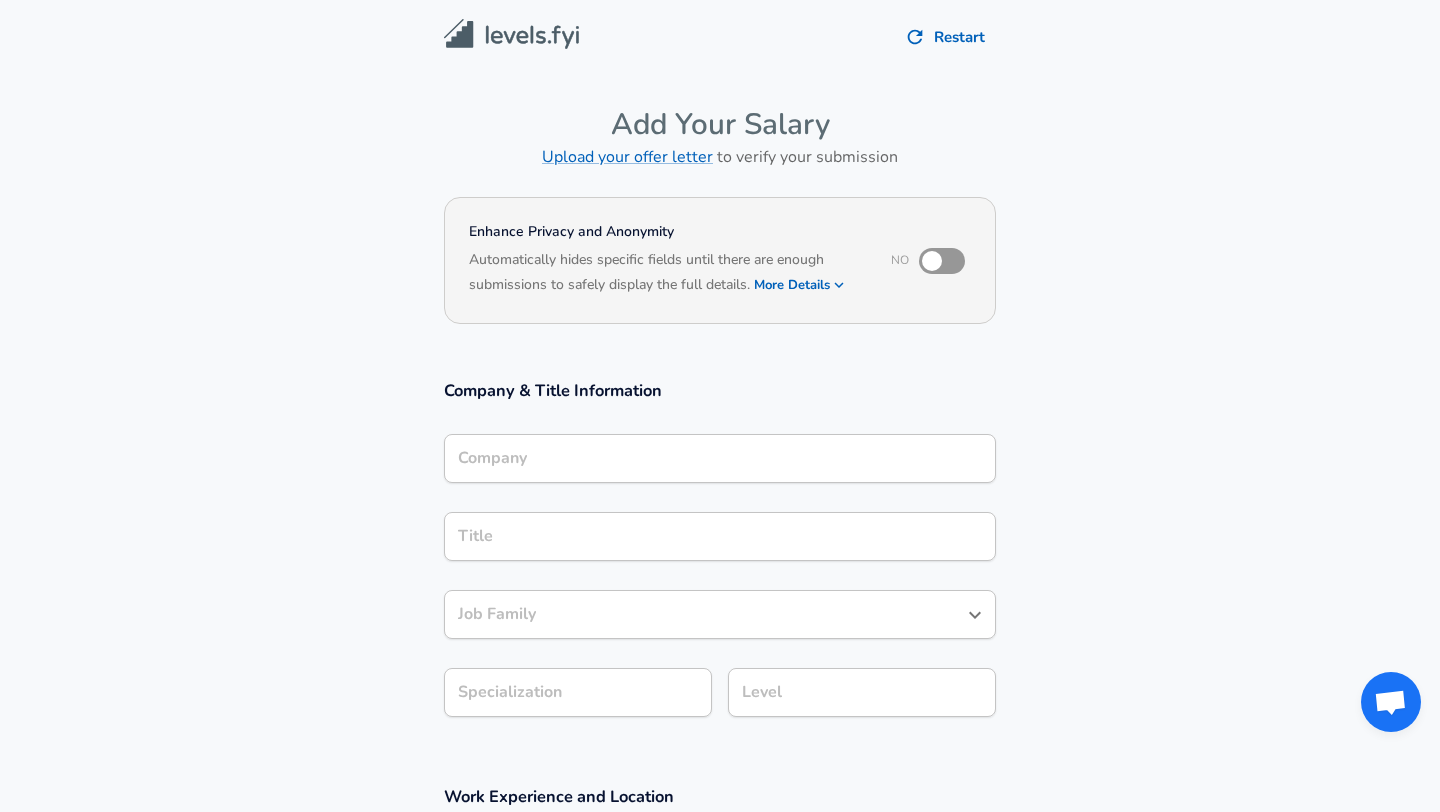 click on "Company" at bounding box center [720, 458] 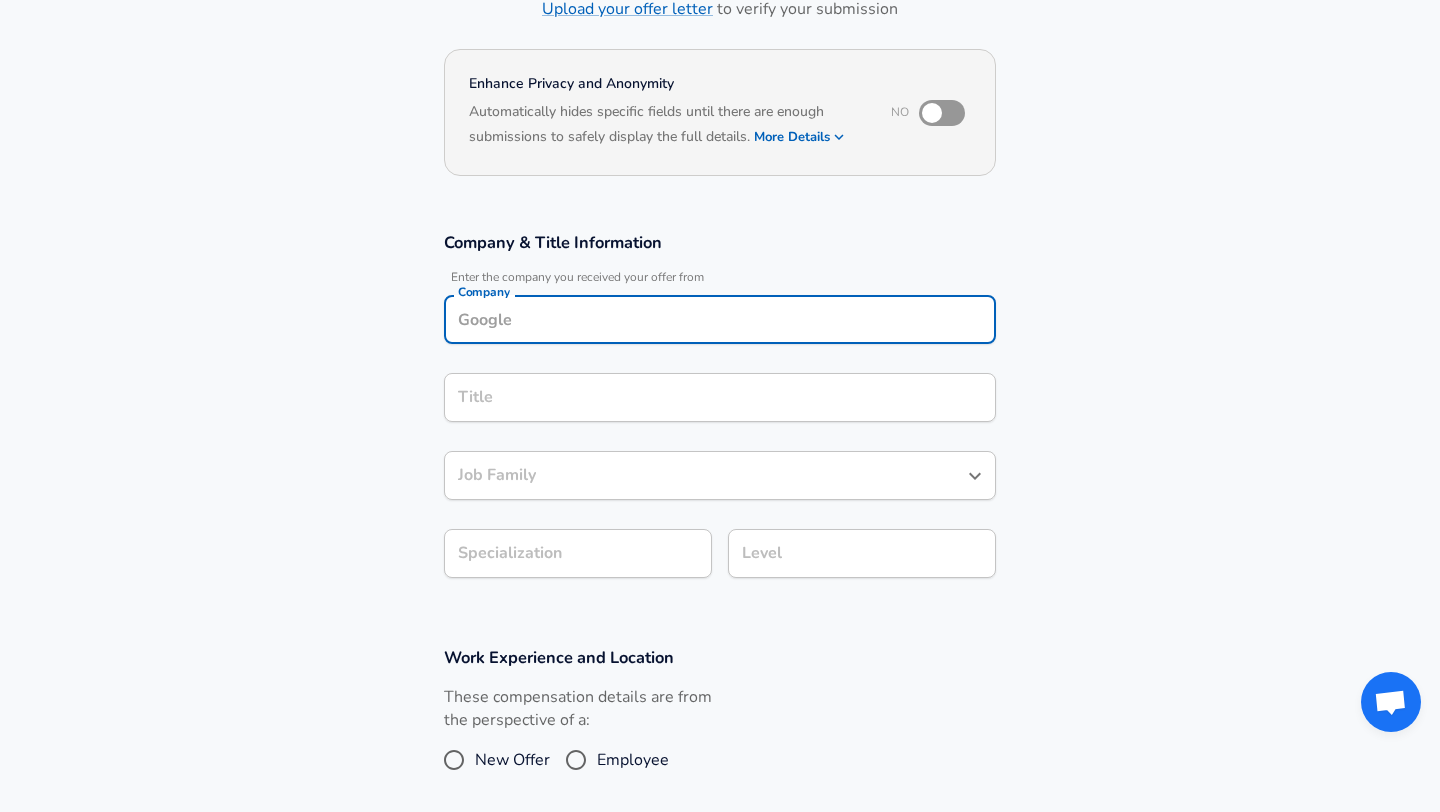 click on "Title" at bounding box center (720, 397) 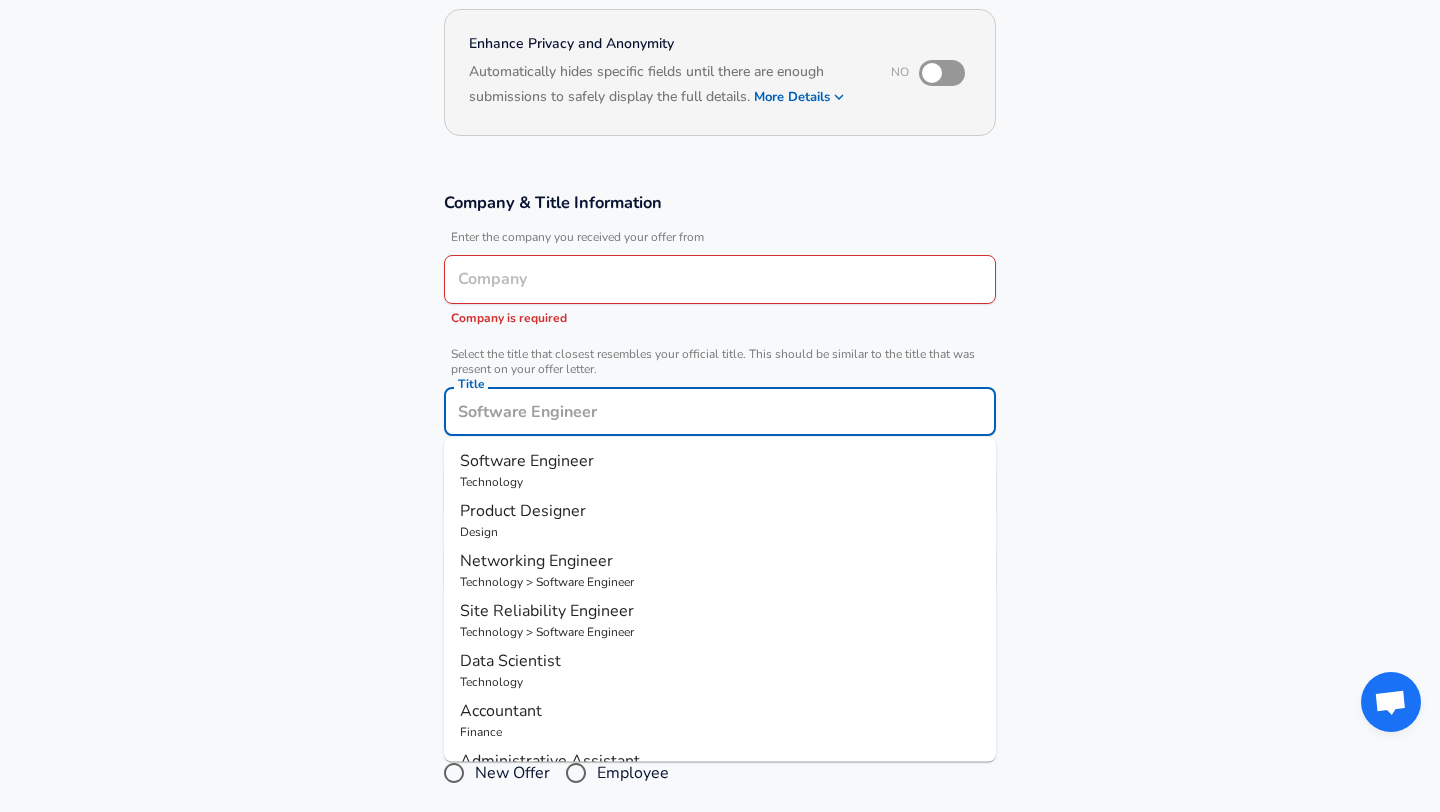 click on "Company" at bounding box center [720, 279] 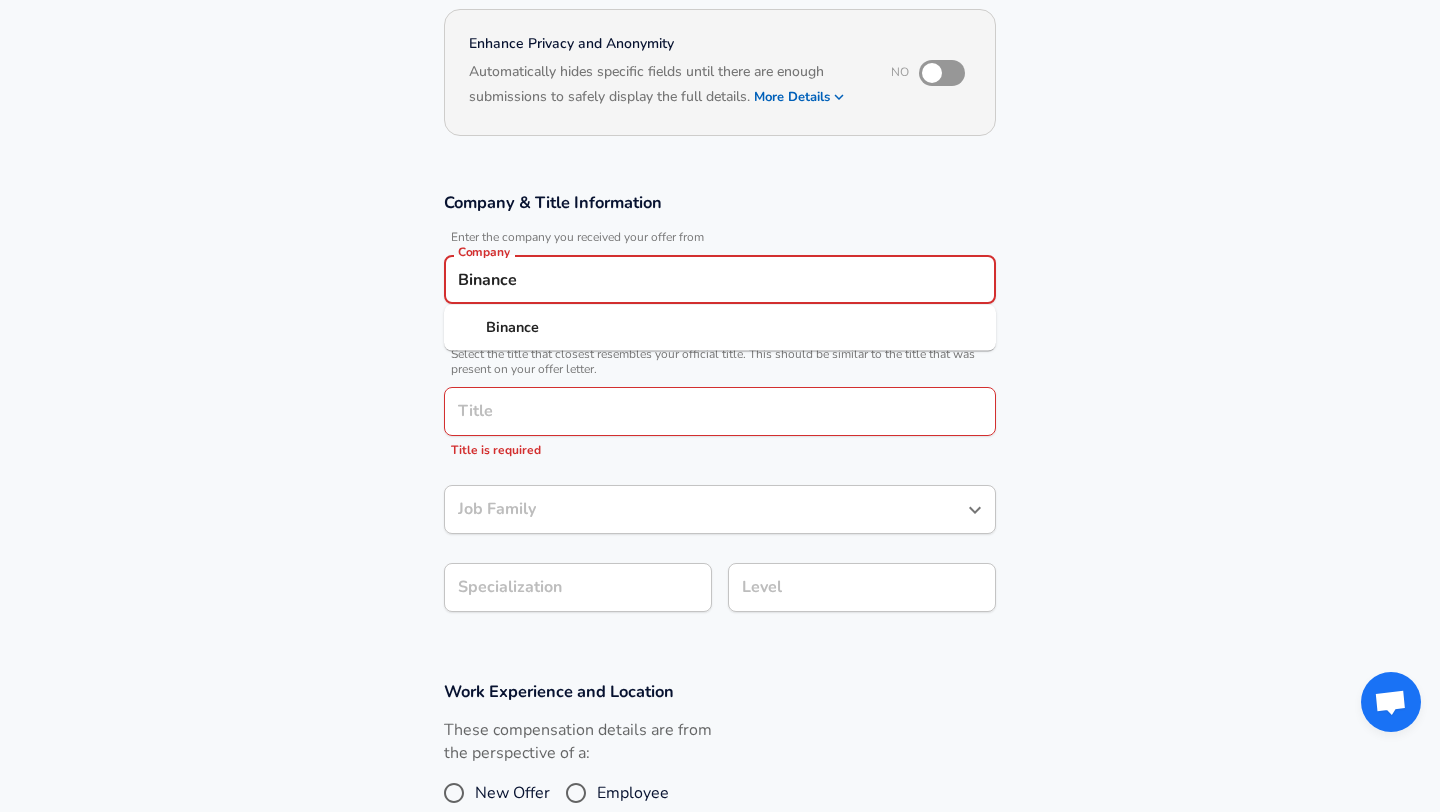 click on "Binance" at bounding box center (720, 328) 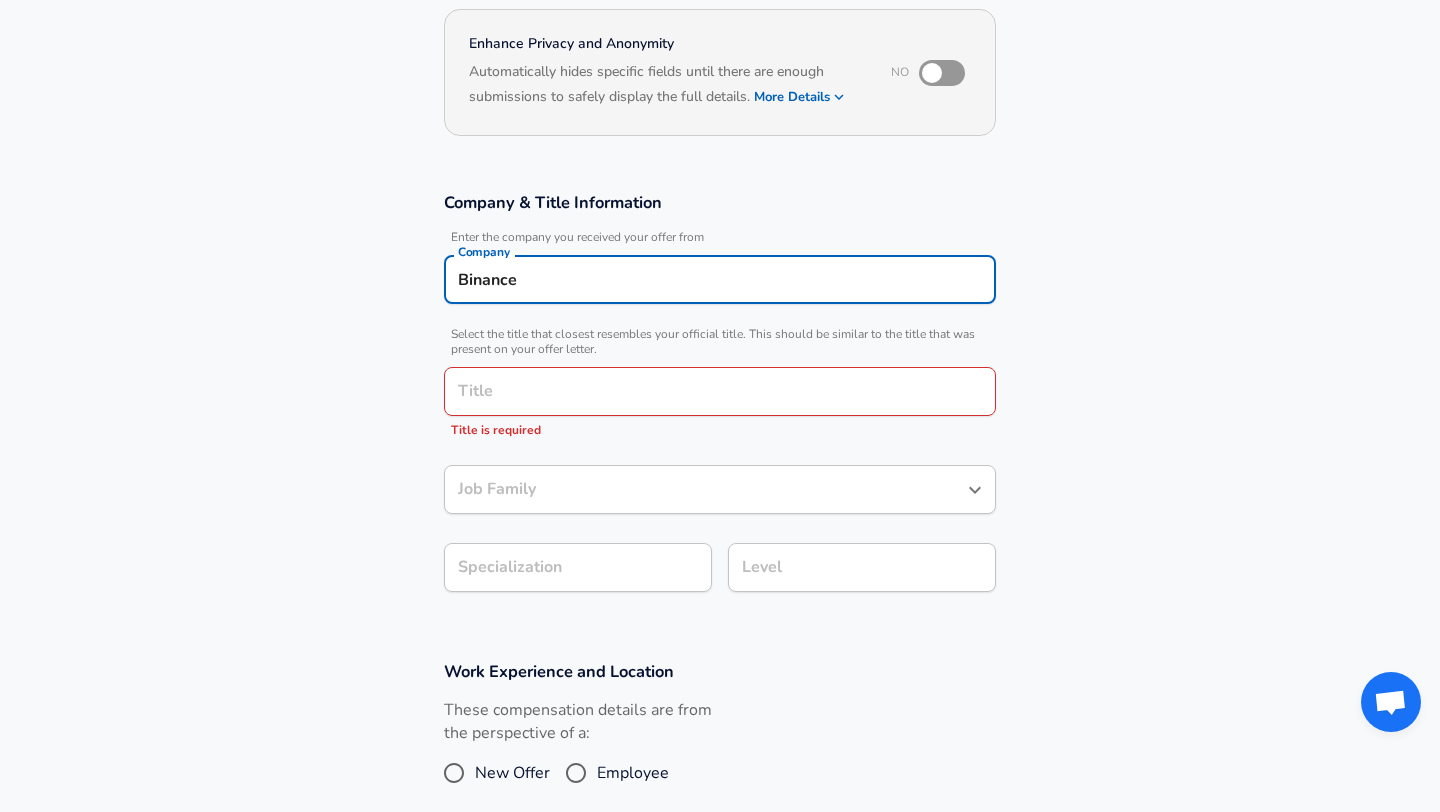 type on "Binance" 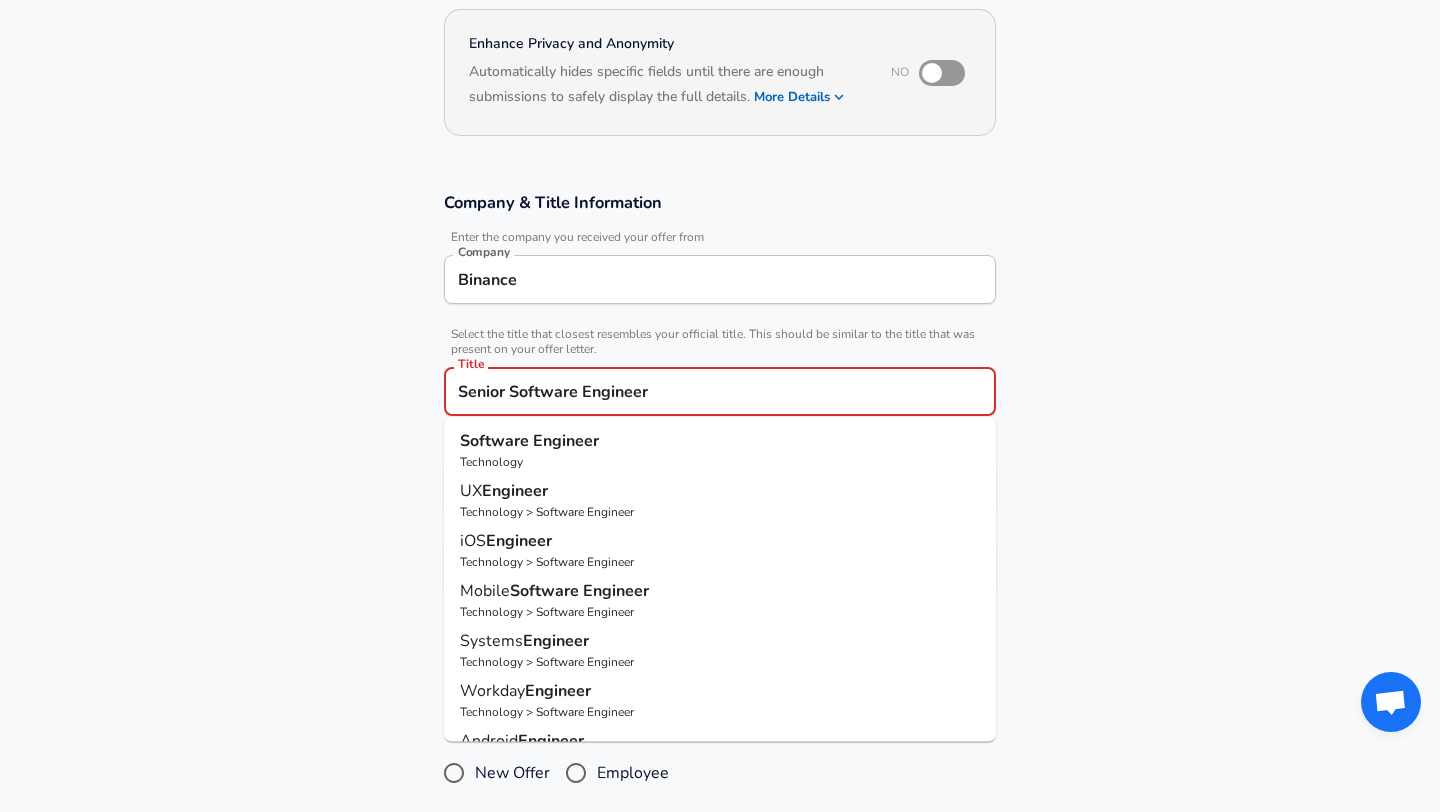 type on "Senior Software Engineer" 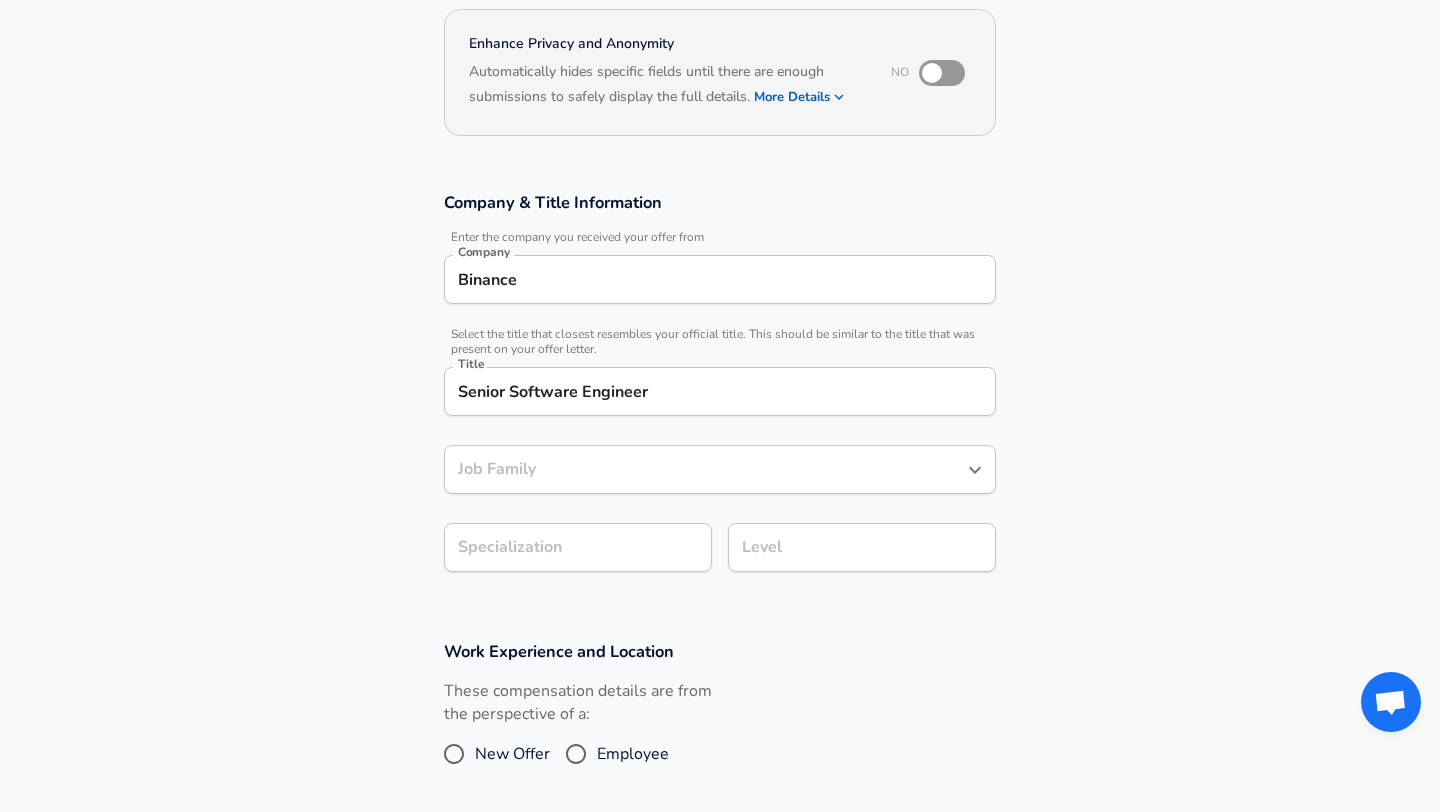 click on "Job Family" at bounding box center [705, 469] 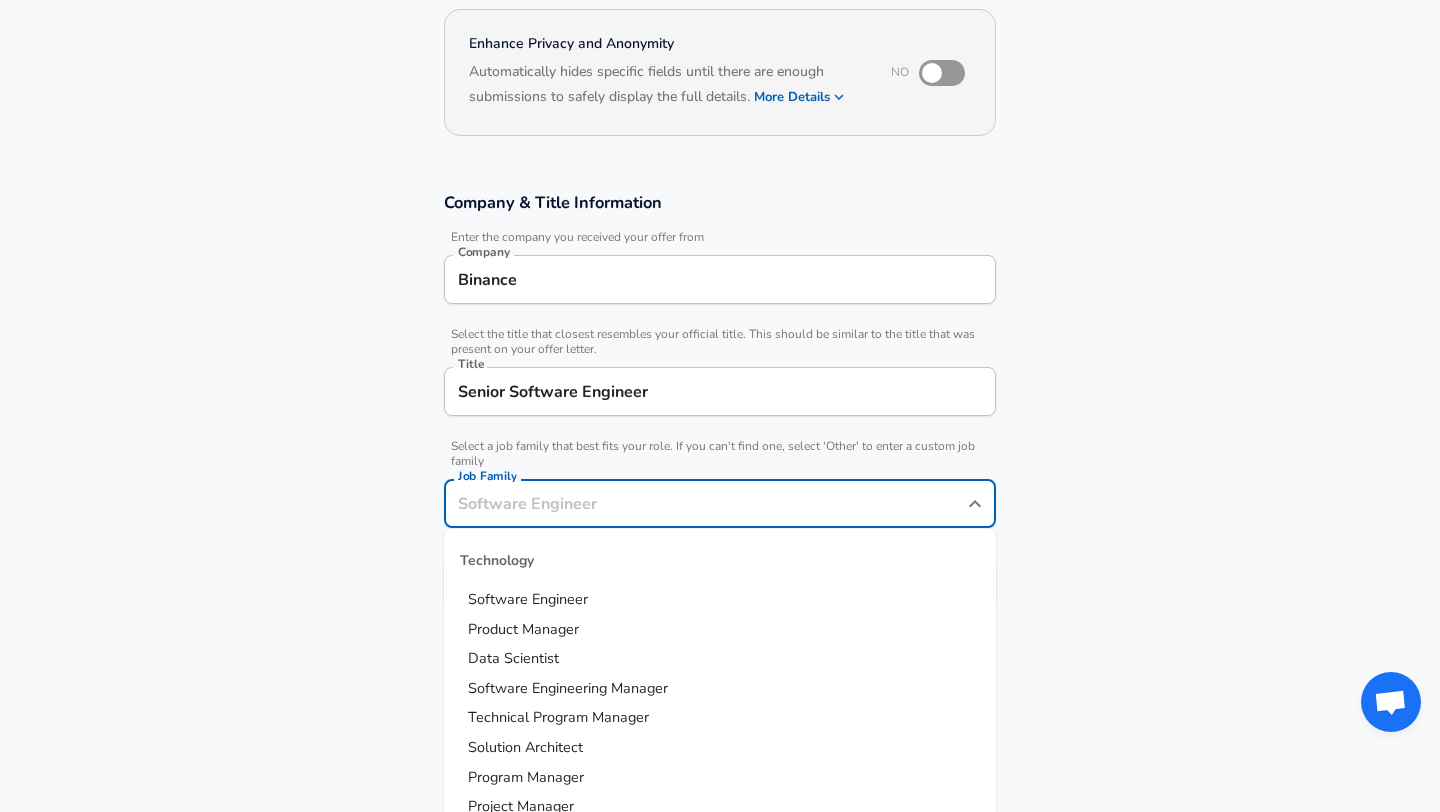 scroll, scrollTop: 228, scrollLeft: 0, axis: vertical 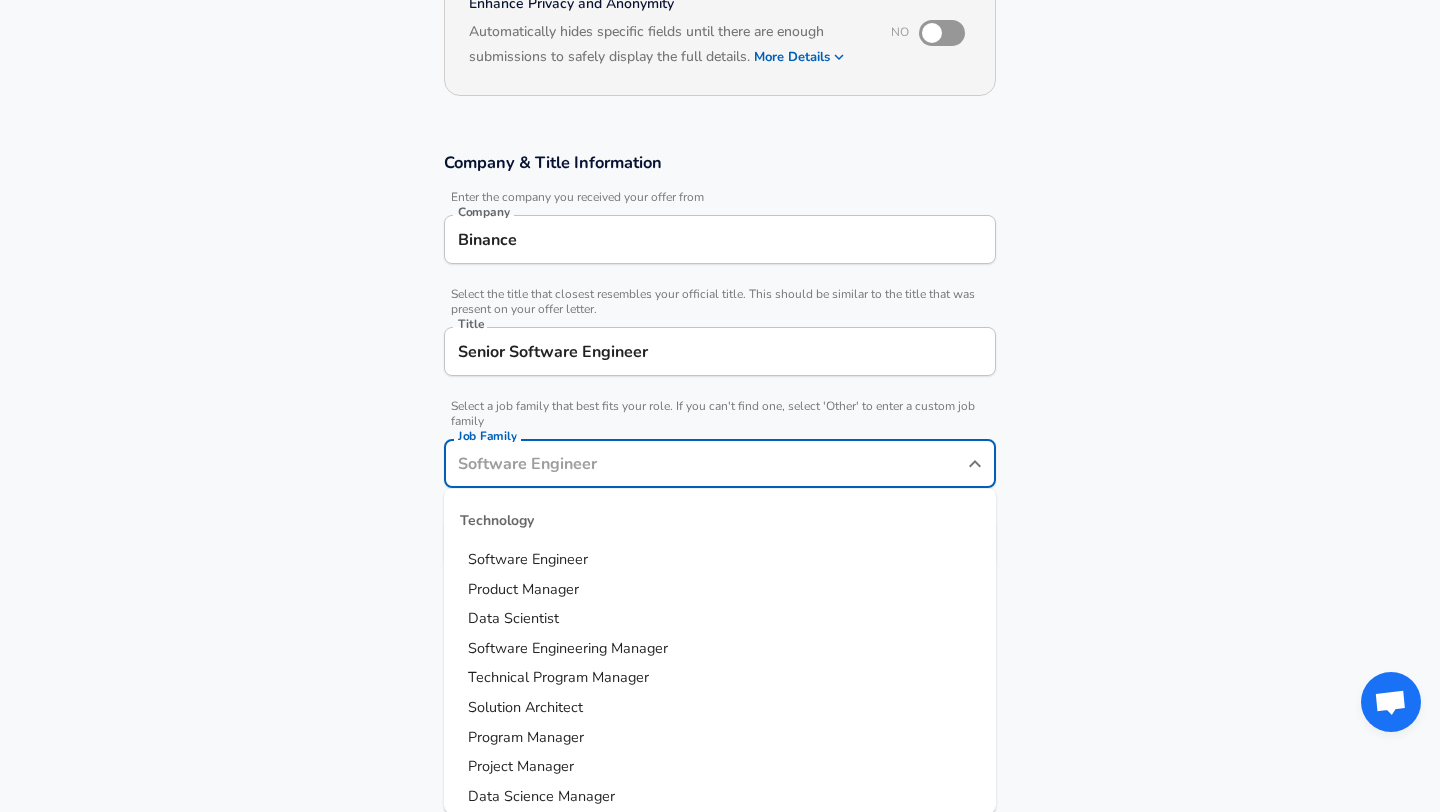 click on "Software Engineer" at bounding box center [720, 560] 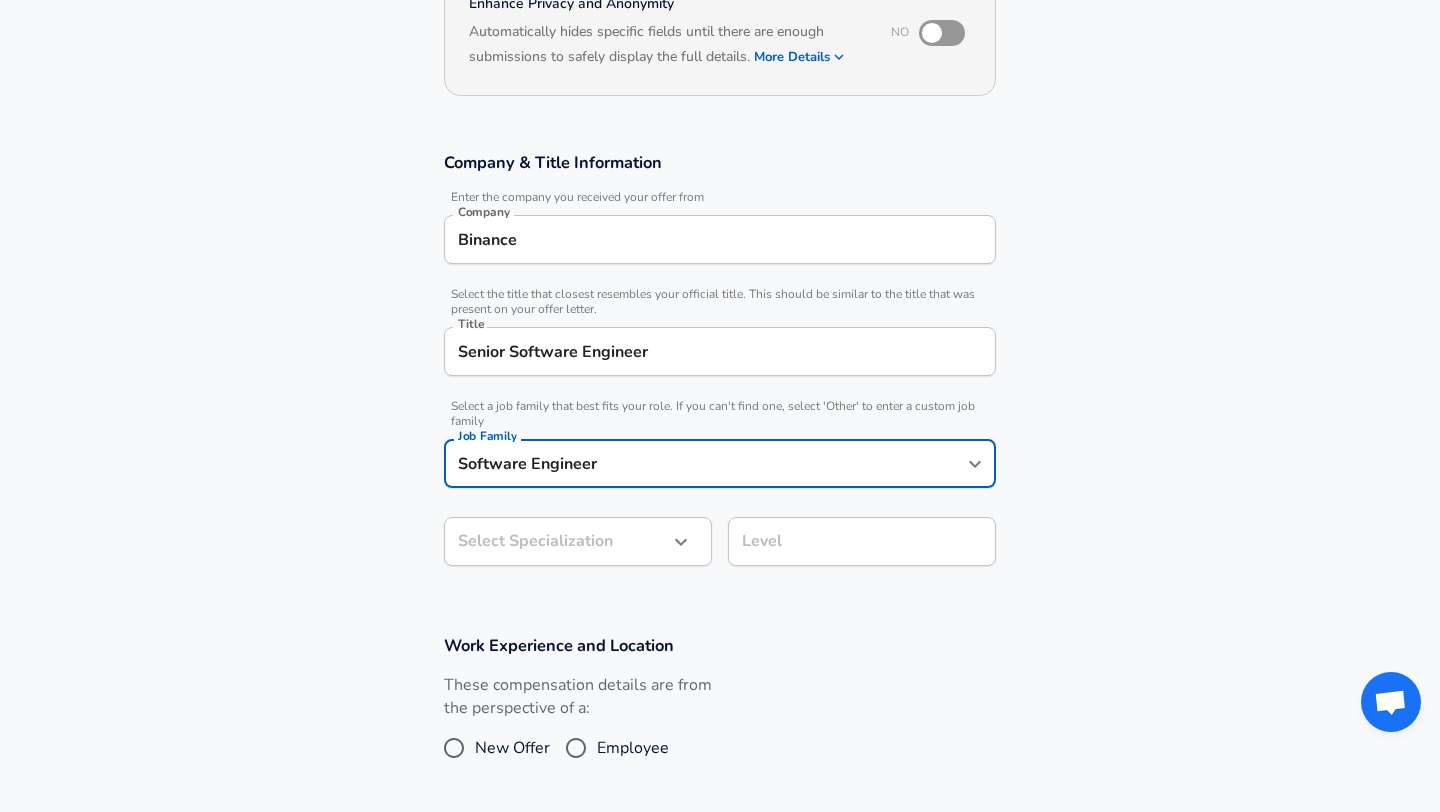 click on "Restart Add Your Salary Upload your offer letter   to verify your submission Enhance Privacy and Anonymity No Automatically hides specific fields until there are enough submissions to safely display the full details.   More Details Based on your submission and the data points that we have already collected, we will automatically hide and anonymize specific fields if there aren't enough data points to remain sufficiently anonymous. Company & Title Information   Enter the company you received your offer from Company Binance Company   Select the title that closest resembles your official title. This should be similar to the title that was present on your offer letter. Title Senior Software Engineer Title   Select a job family that best fits your role. If you can't find one, select 'Other' to enter a custom job family Job Family Software Engineer Job Family Select Specialization ​ Select Specialization Level Level Work Experience and Location These compensation details are from the perspective of a: New Offer" at bounding box center (720, 178) 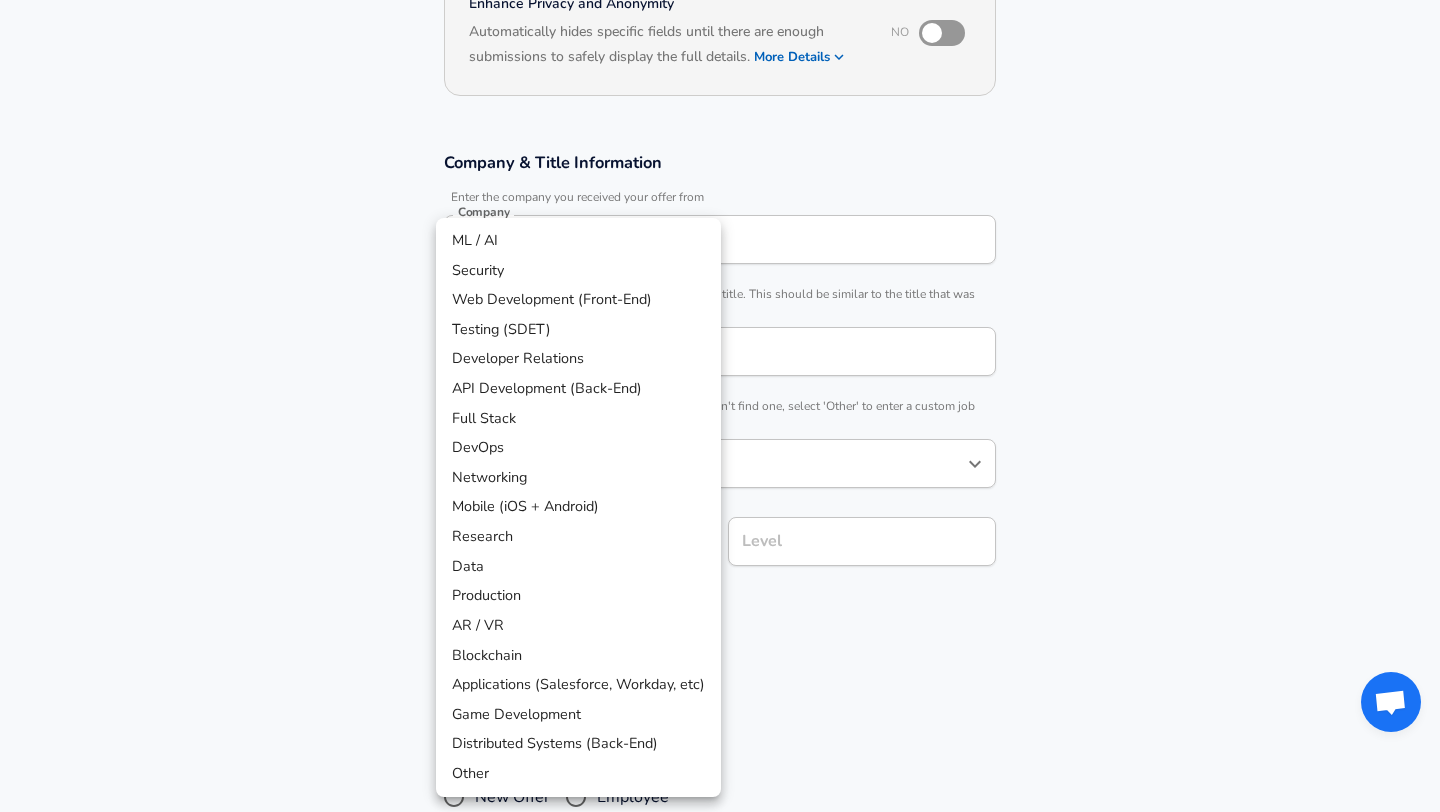 scroll, scrollTop: 288, scrollLeft: 0, axis: vertical 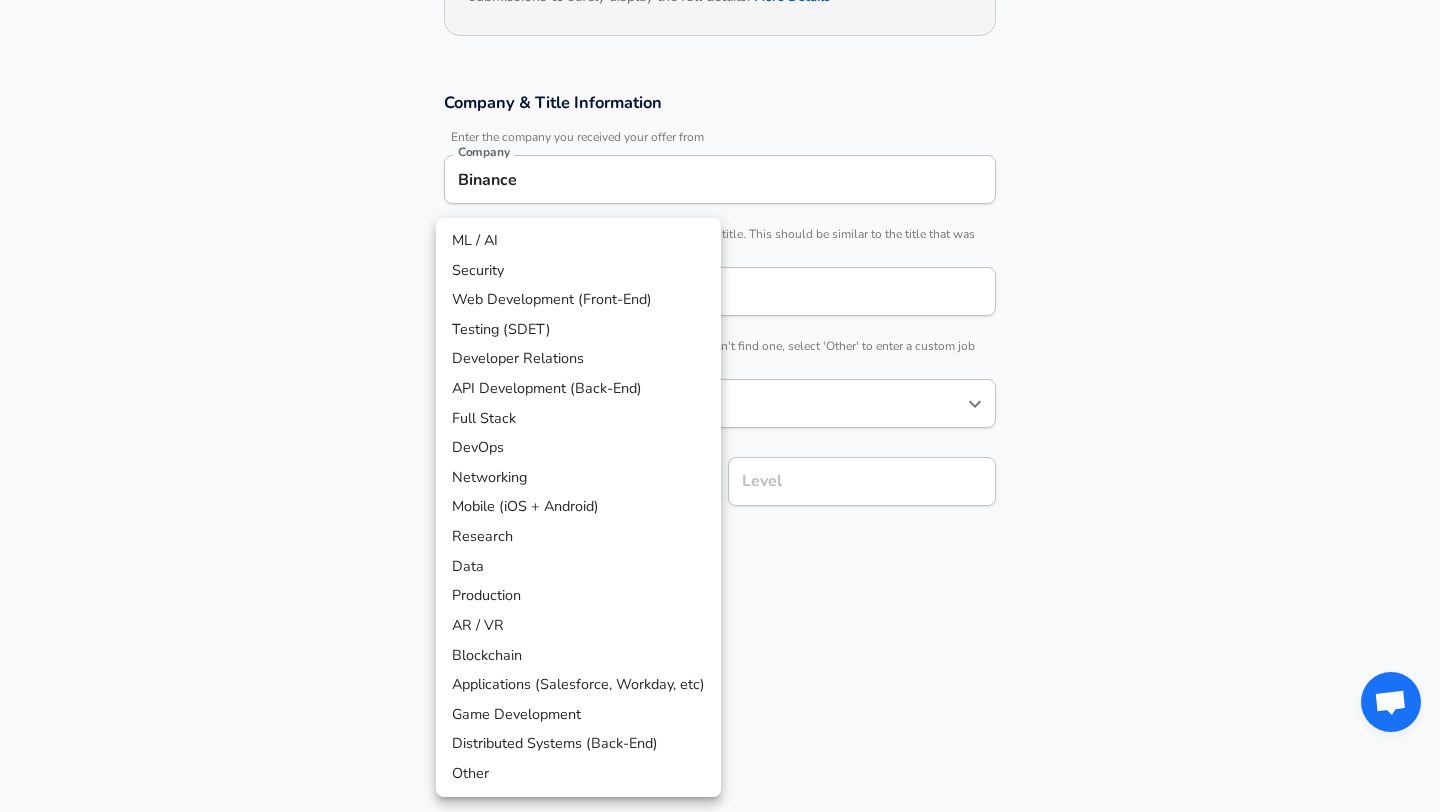 click on "Distributed Systems (Back-End)" at bounding box center [578, 744] 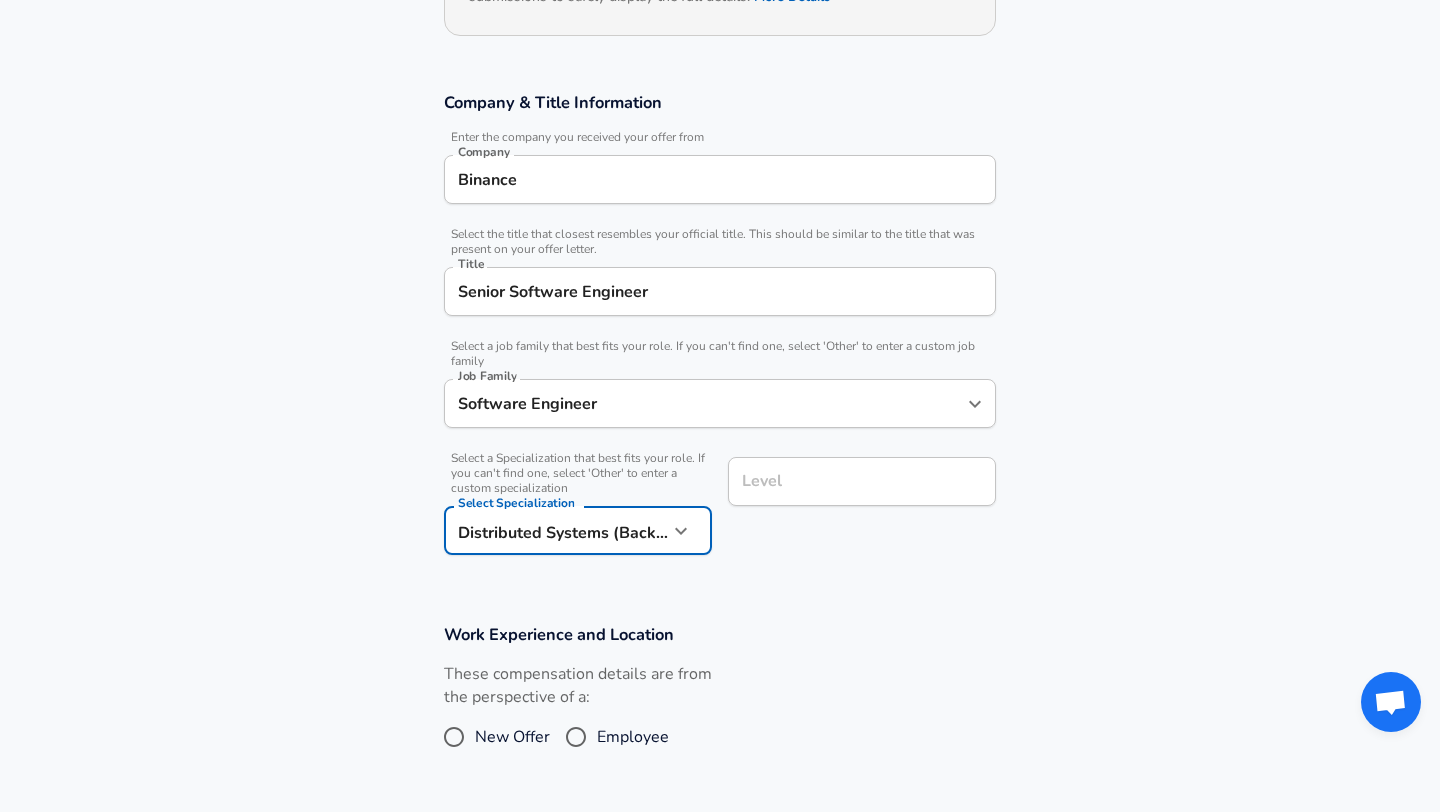 click on "Level" at bounding box center (862, 481) 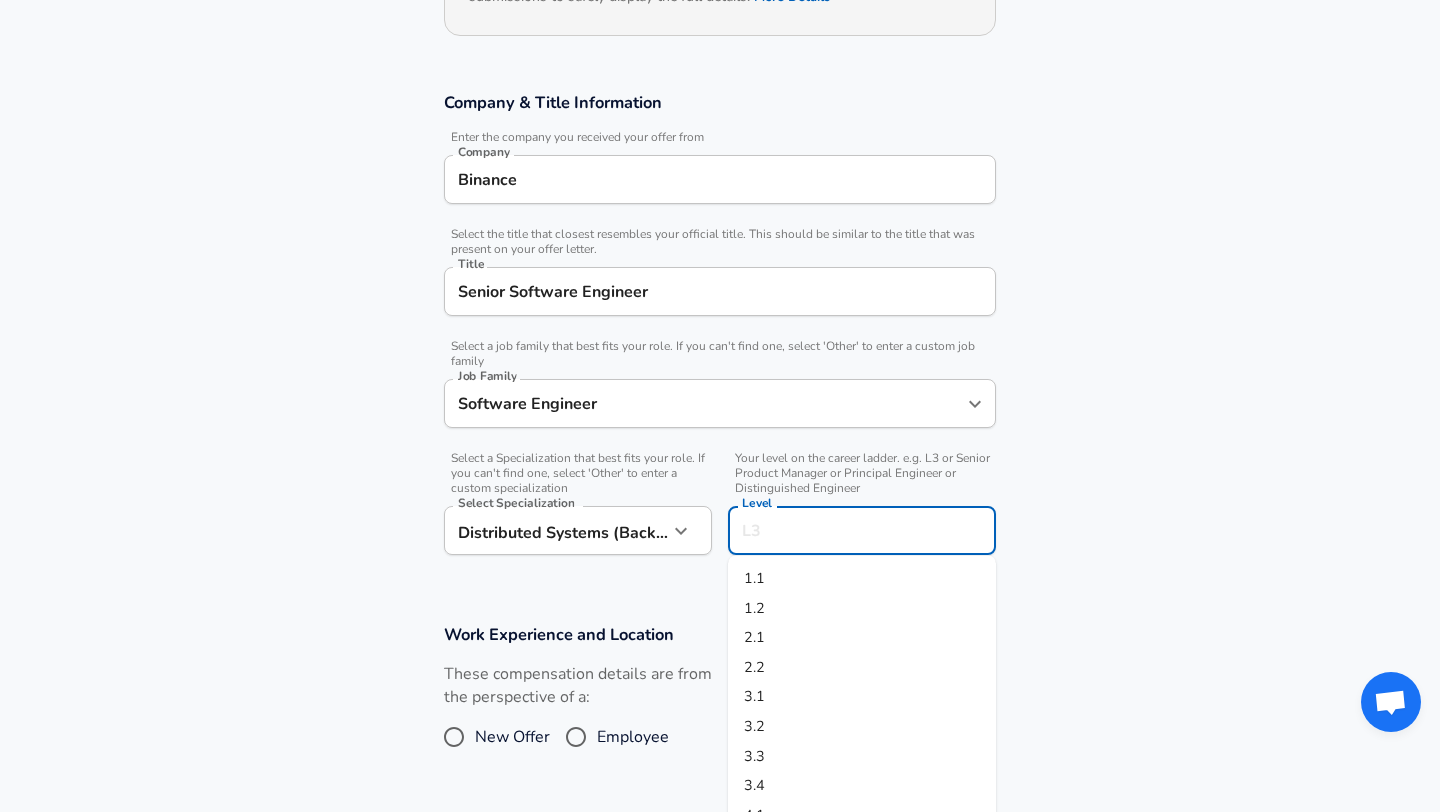 scroll, scrollTop: 328, scrollLeft: 0, axis: vertical 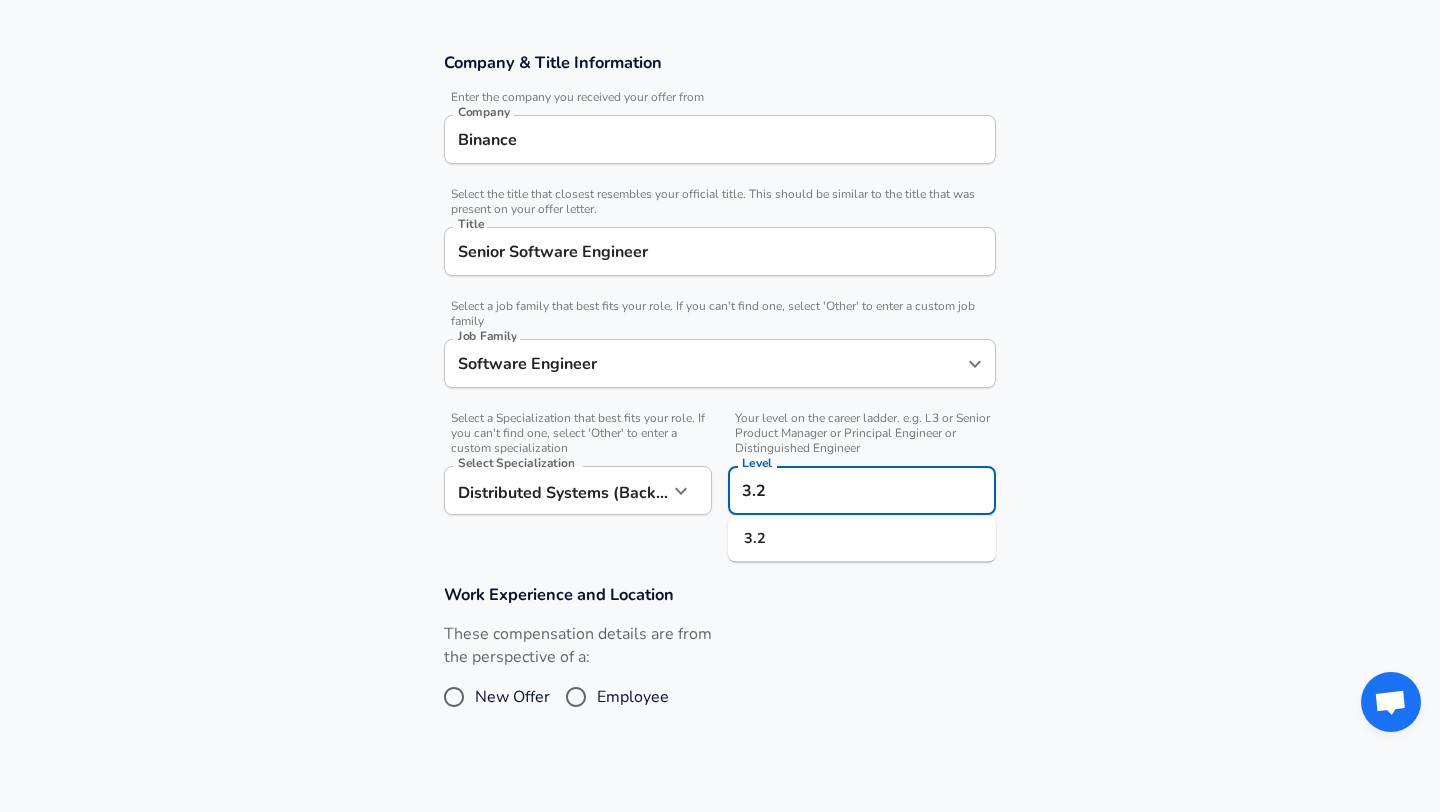 click on "3.2" at bounding box center (862, 539) 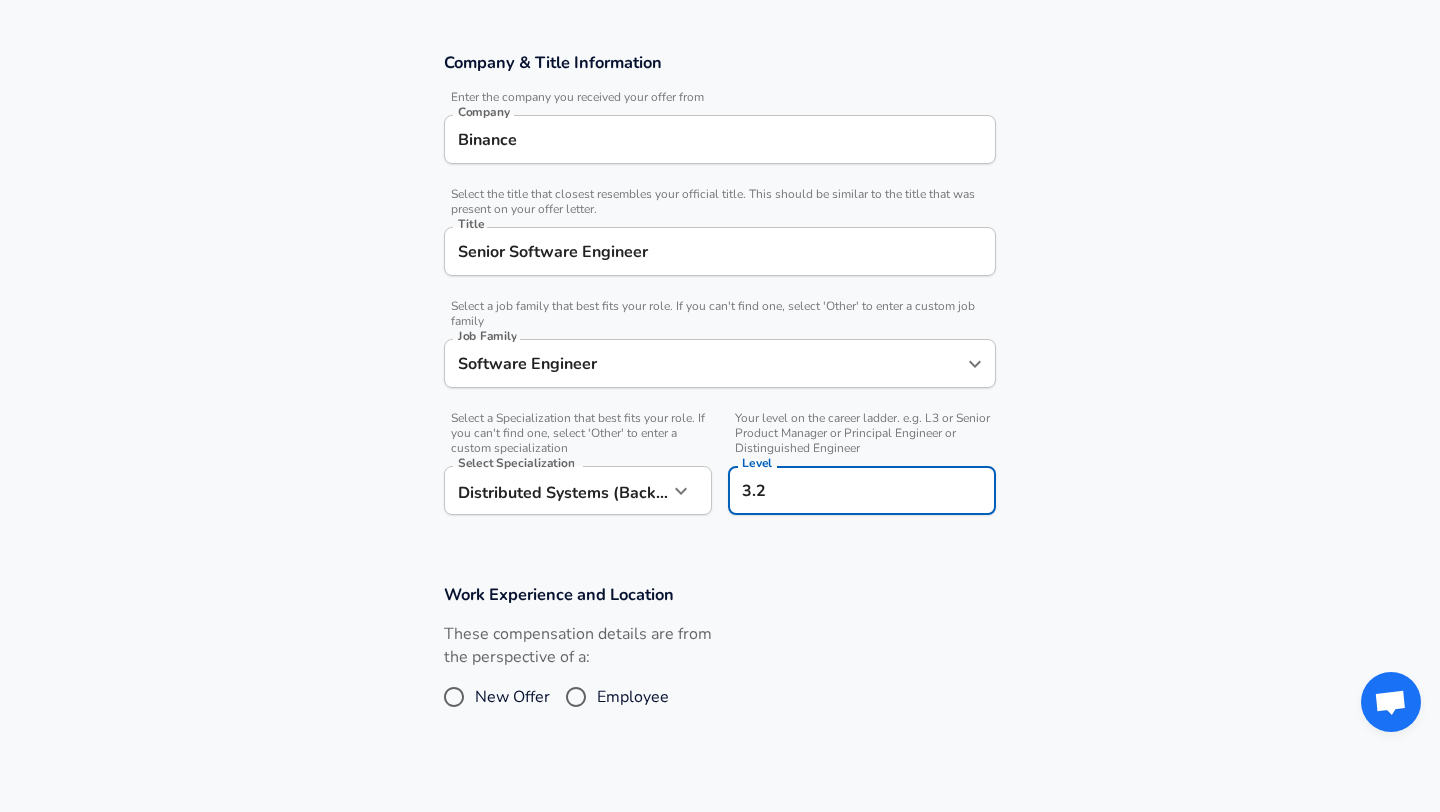 scroll, scrollTop: 375, scrollLeft: 0, axis: vertical 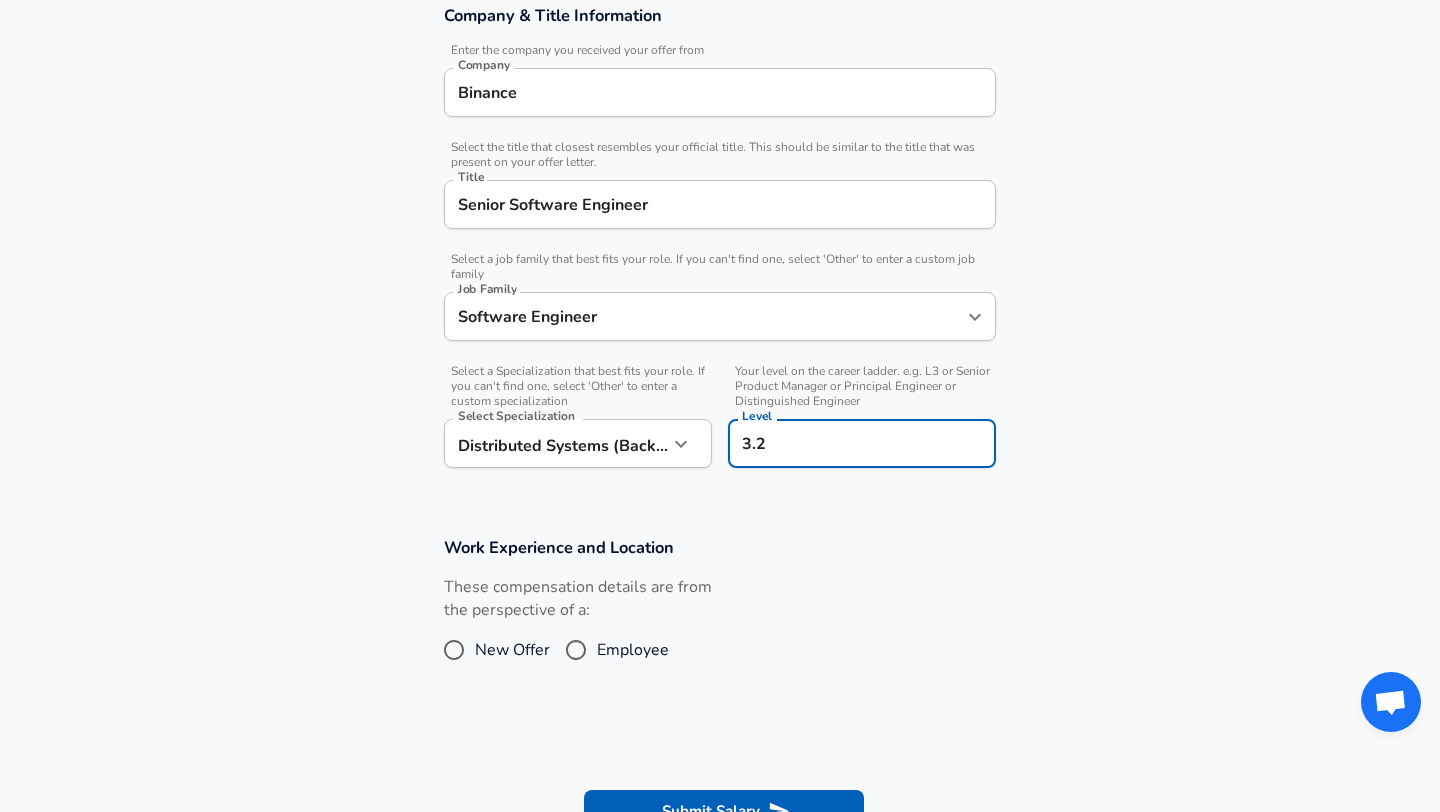 type on "3.2" 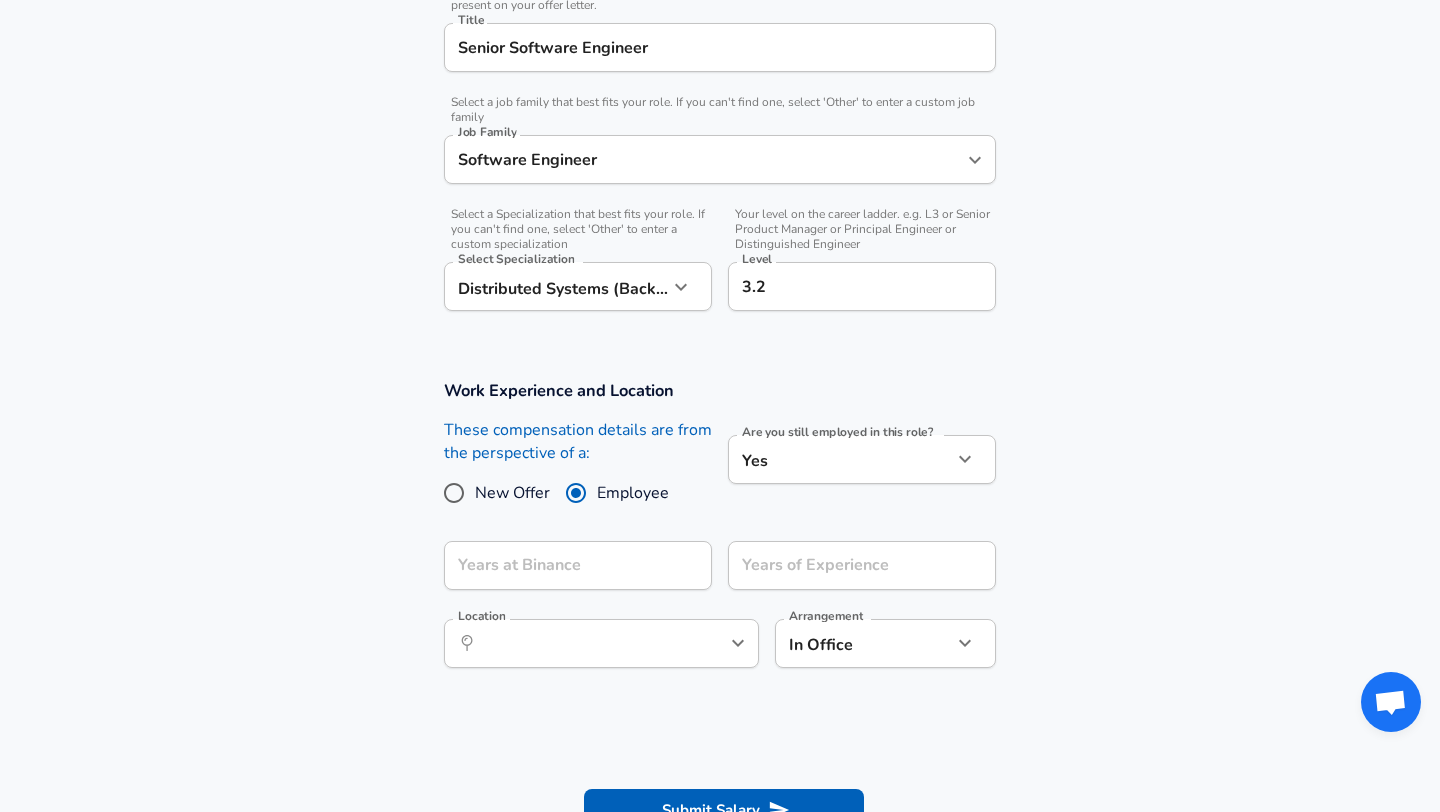 scroll, scrollTop: 533, scrollLeft: 0, axis: vertical 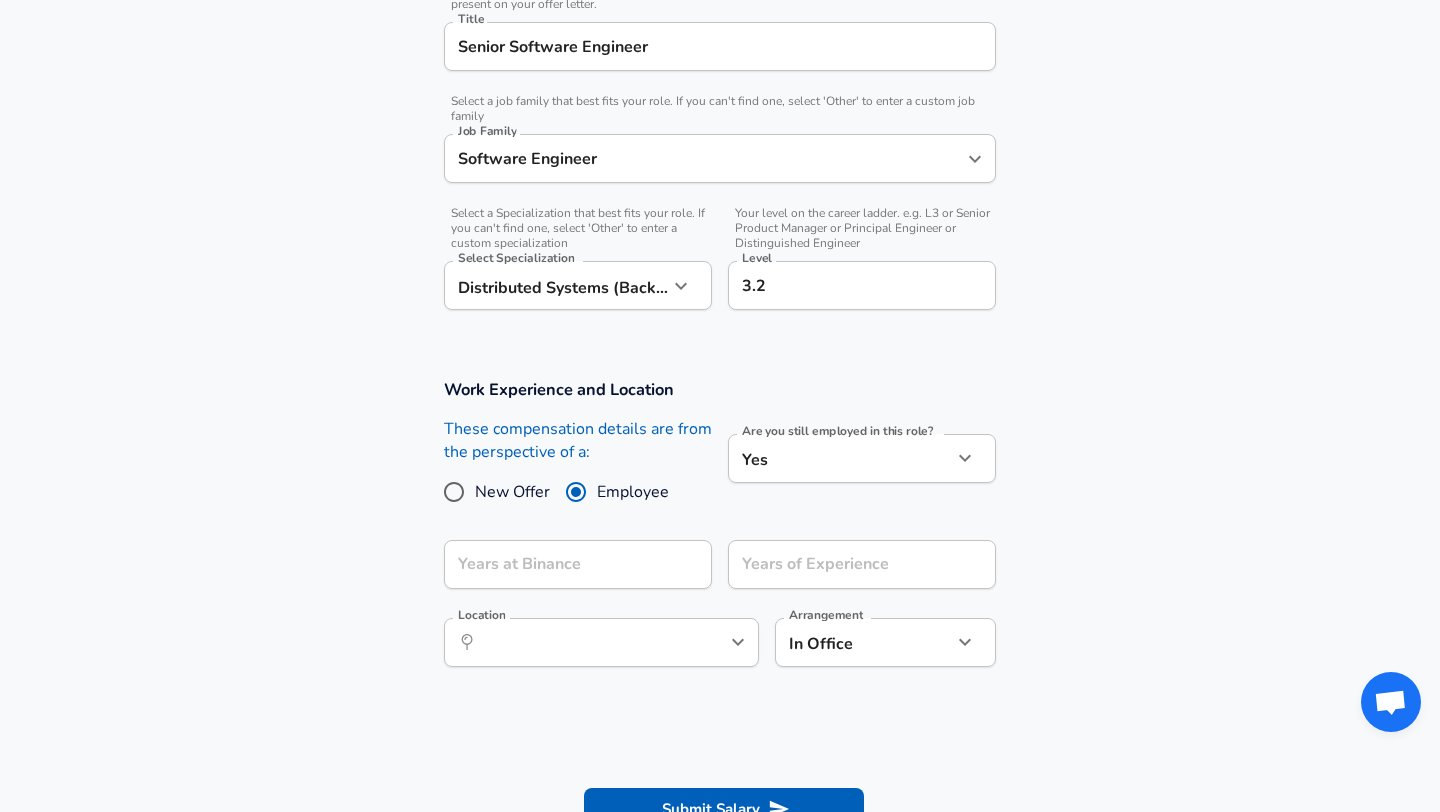 click on "Restart Add Your Salary Upload your offer letter   to verify your submission Enhance Privacy and Anonymity No Automatically hides specific fields until there are enough submissions to safely display the full details.   More Details Based on your submission and the data points that we have already collected, we will automatically hide and anonymize specific fields if there aren't enough data points to remain sufficiently anonymous. Company & Title Information   Enter the company you received your offer from Company Binance Company   Select the title that closest resembles your official title. This should be similar to the title that was present on your offer letter. Title Senior Software Engineer Title   Select a job family that best fits your role. If you can't find one, select 'Other' to enter a custom job family Job Family Software Engineer Job Family   Select a Specialization that best fits your role. If you can't find one, select 'Other' to enter a custom specialization Select Specialization   Level 3.2" at bounding box center [720, -127] 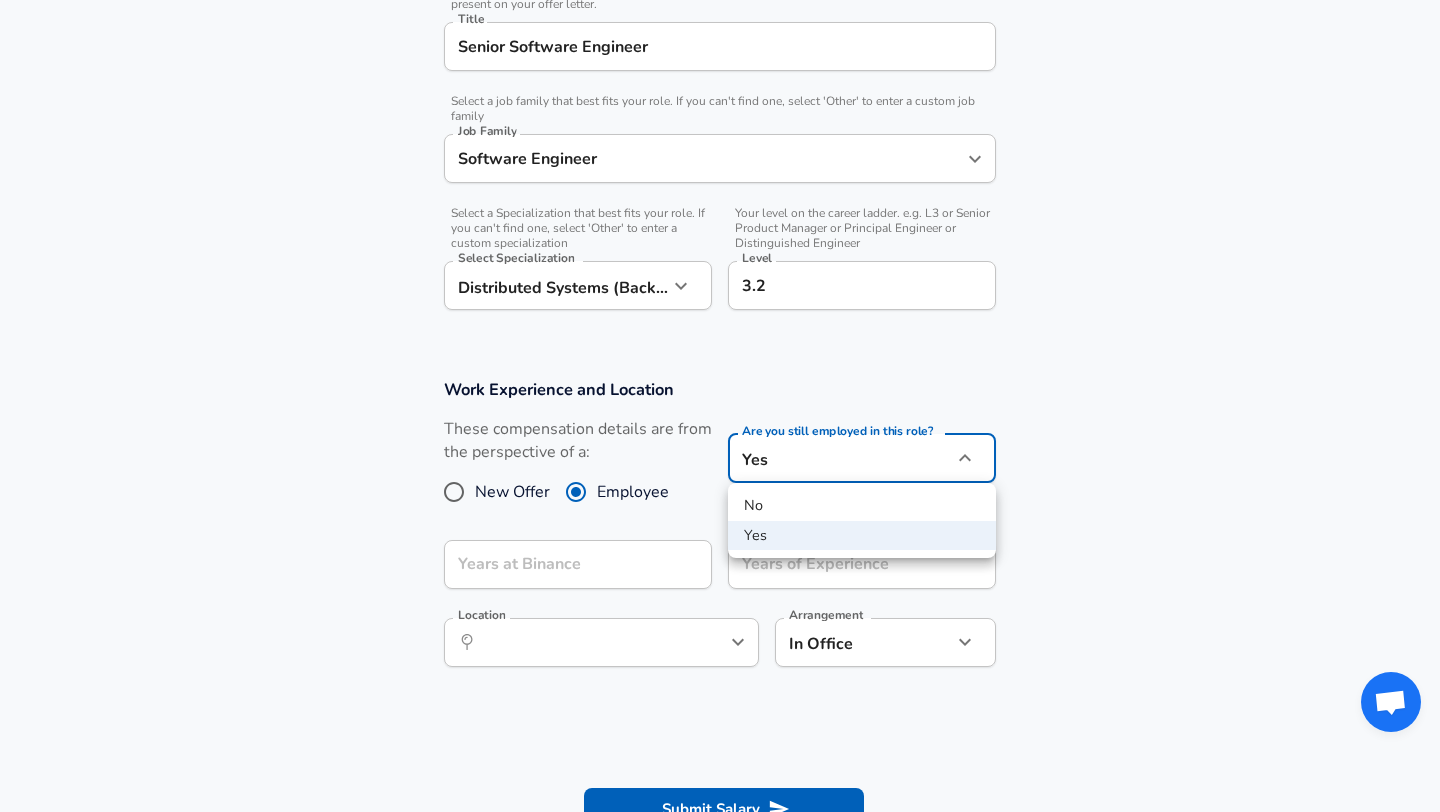 click at bounding box center (720, 406) 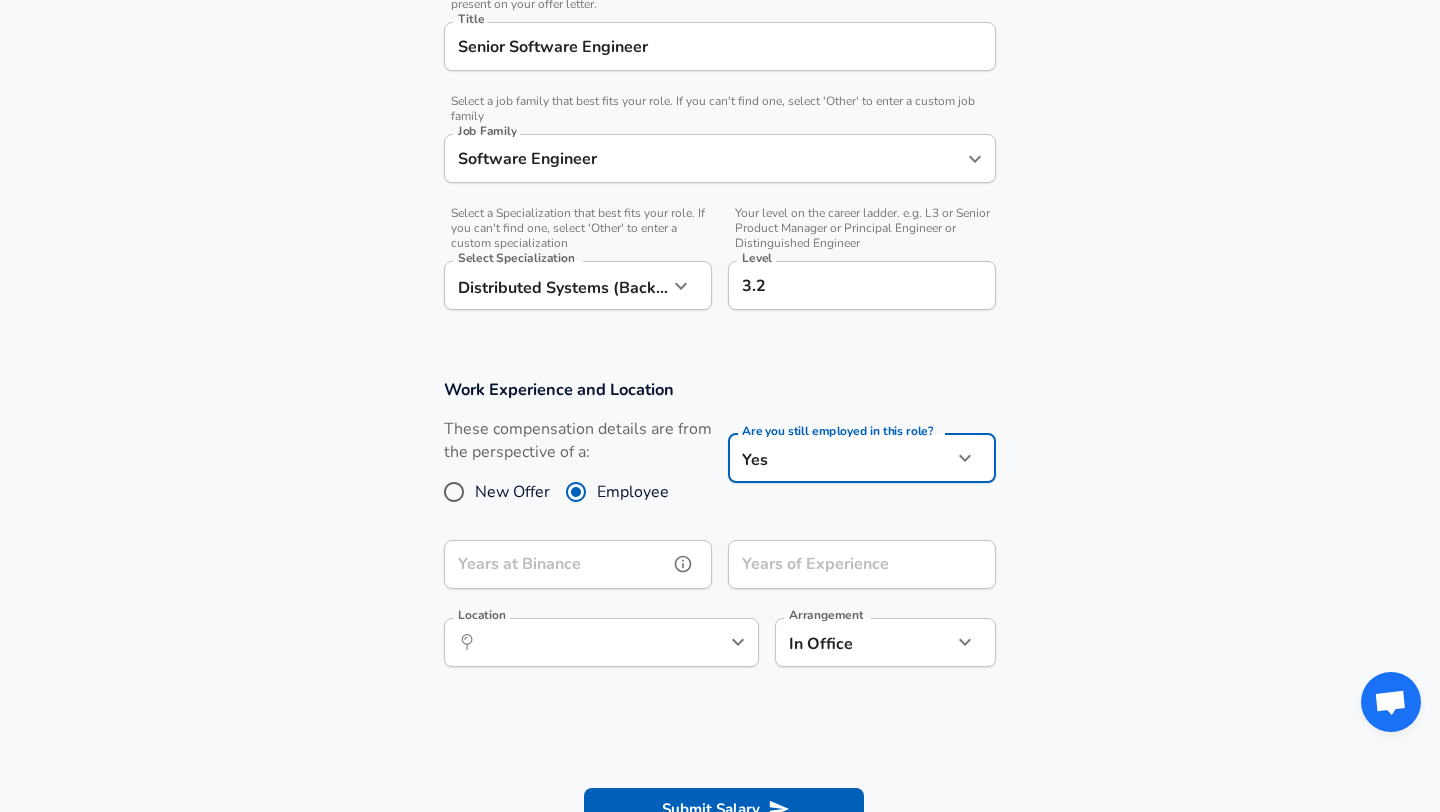 click on "Years at Binance" at bounding box center (556, 564) 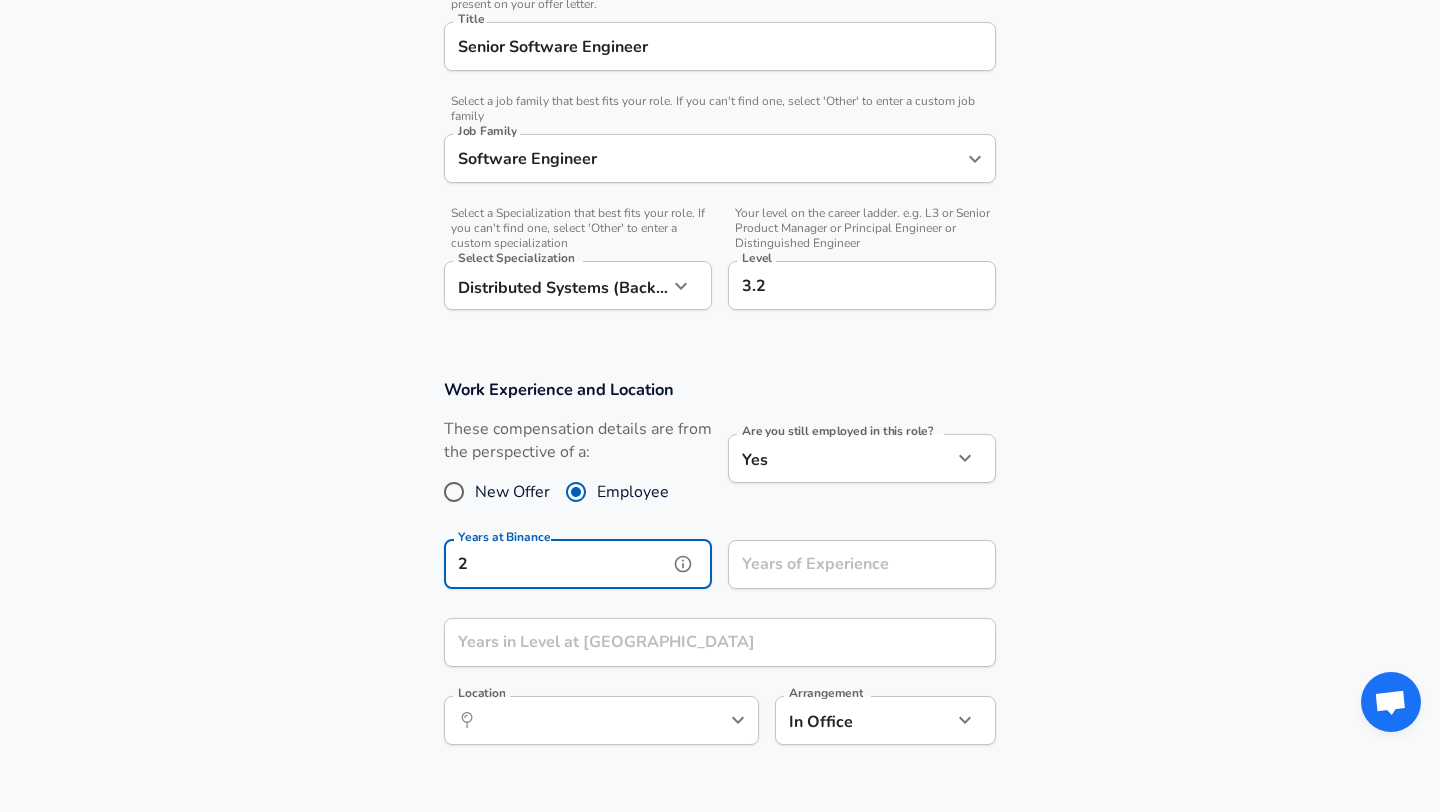 type on "2" 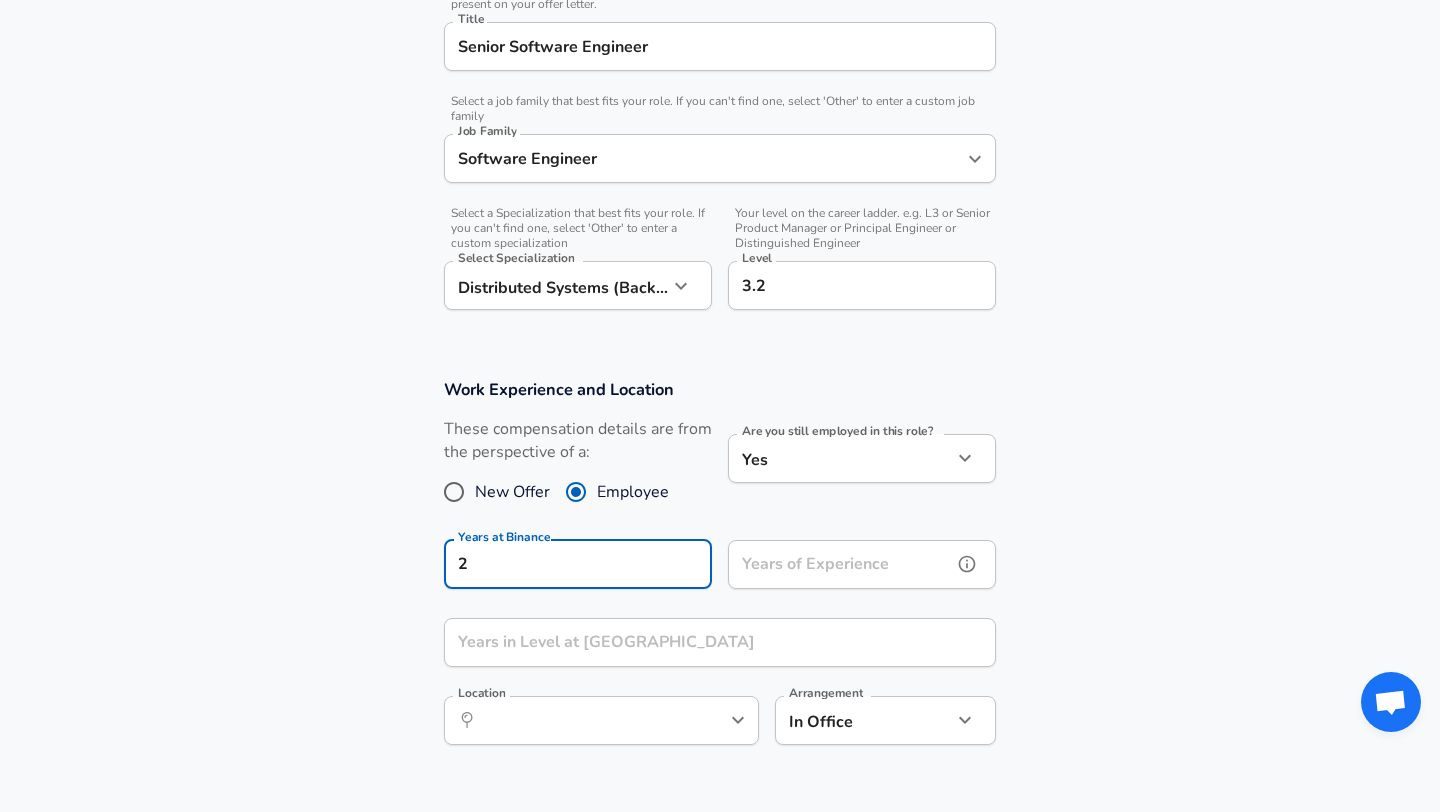 click on "Years of Experience Years of Experience" at bounding box center (862, 567) 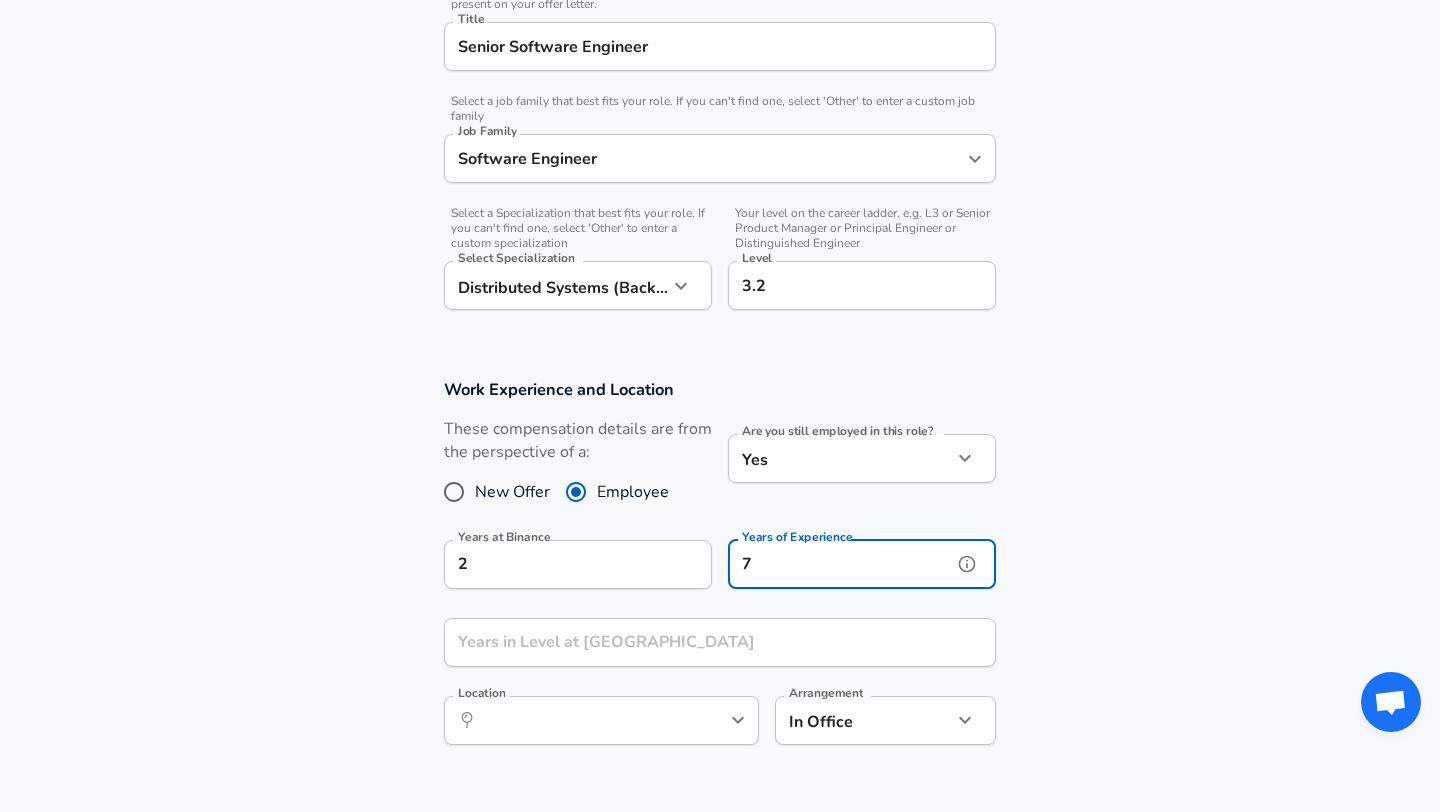 type on "7" 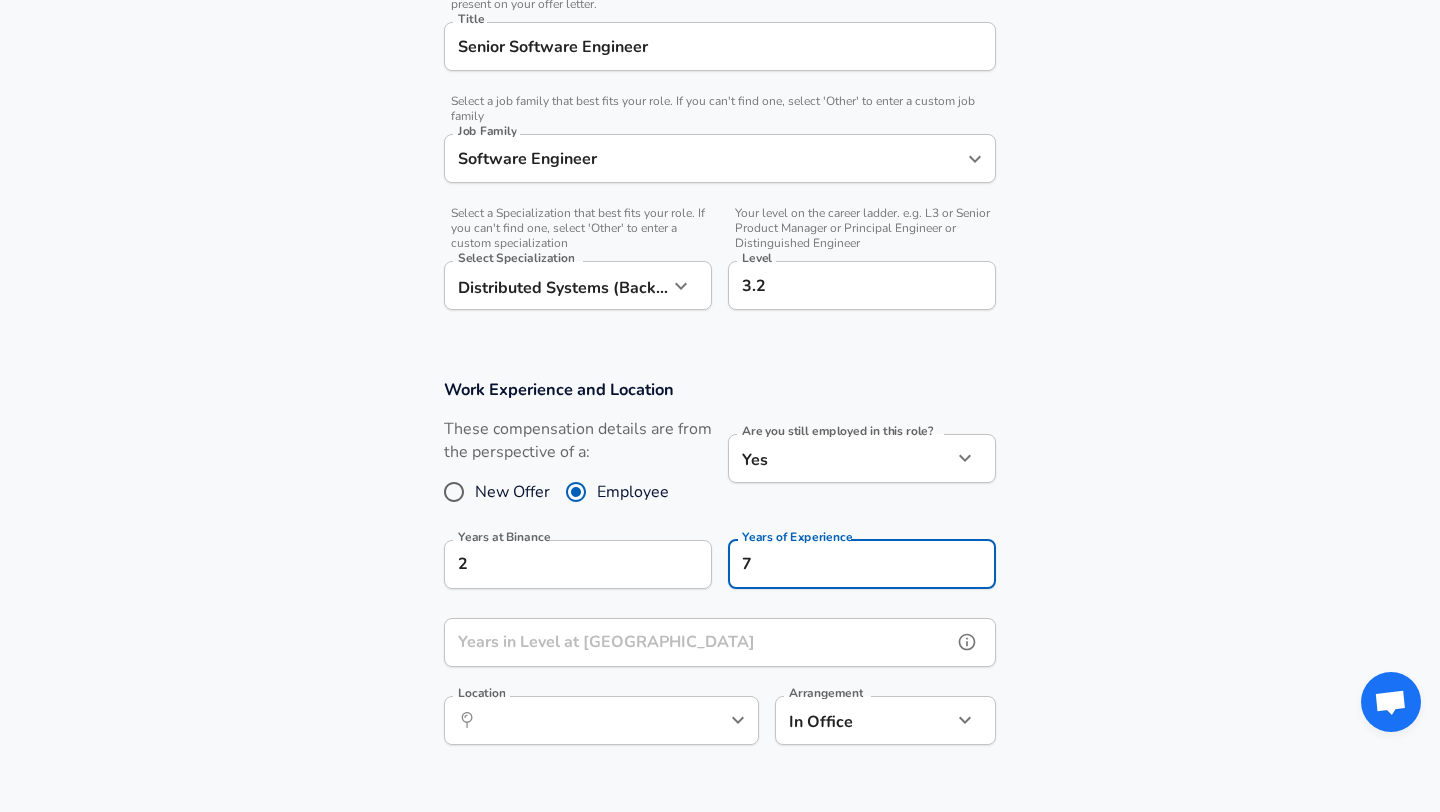 click on "Years in Level at [GEOGRAPHIC_DATA]" at bounding box center (698, 642) 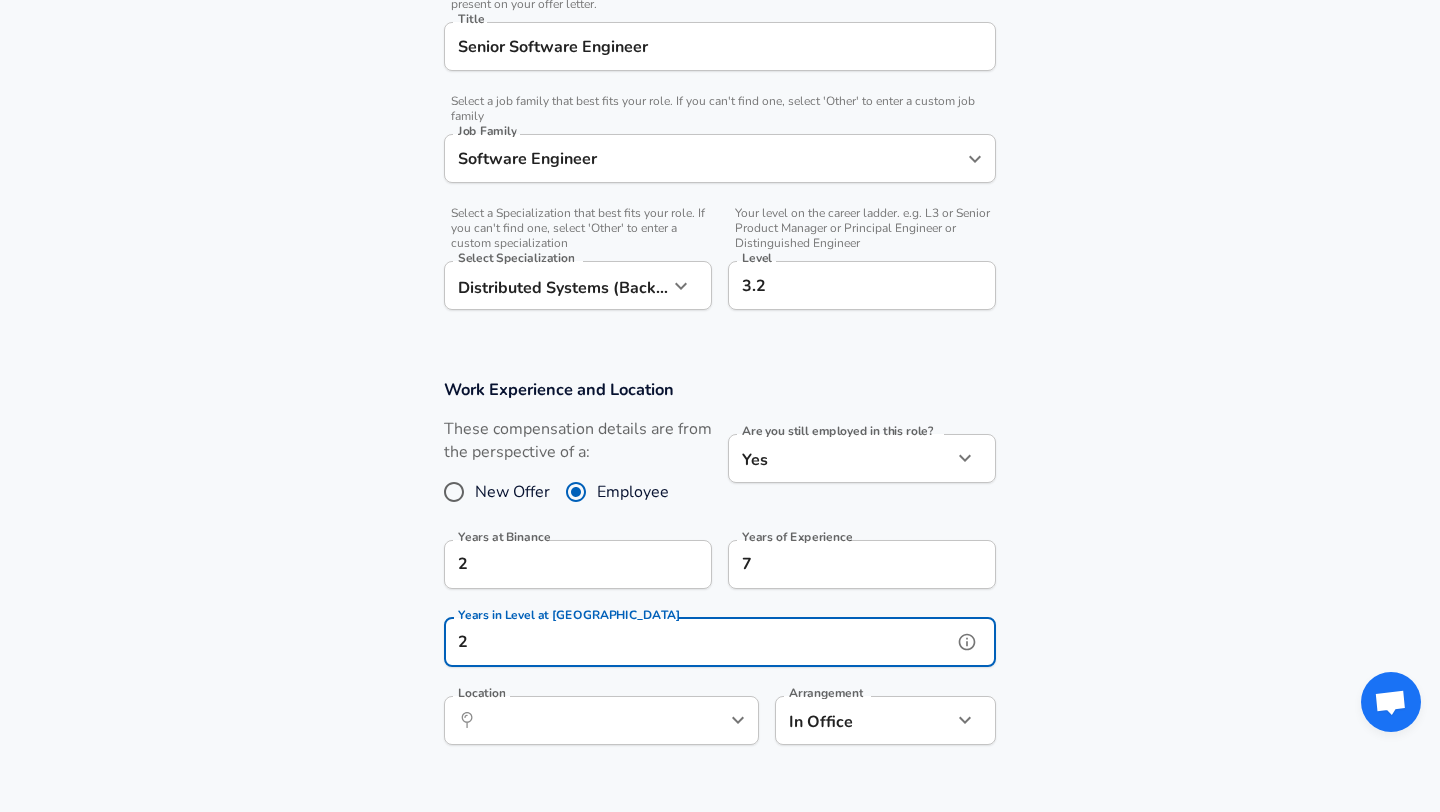 type on "2" 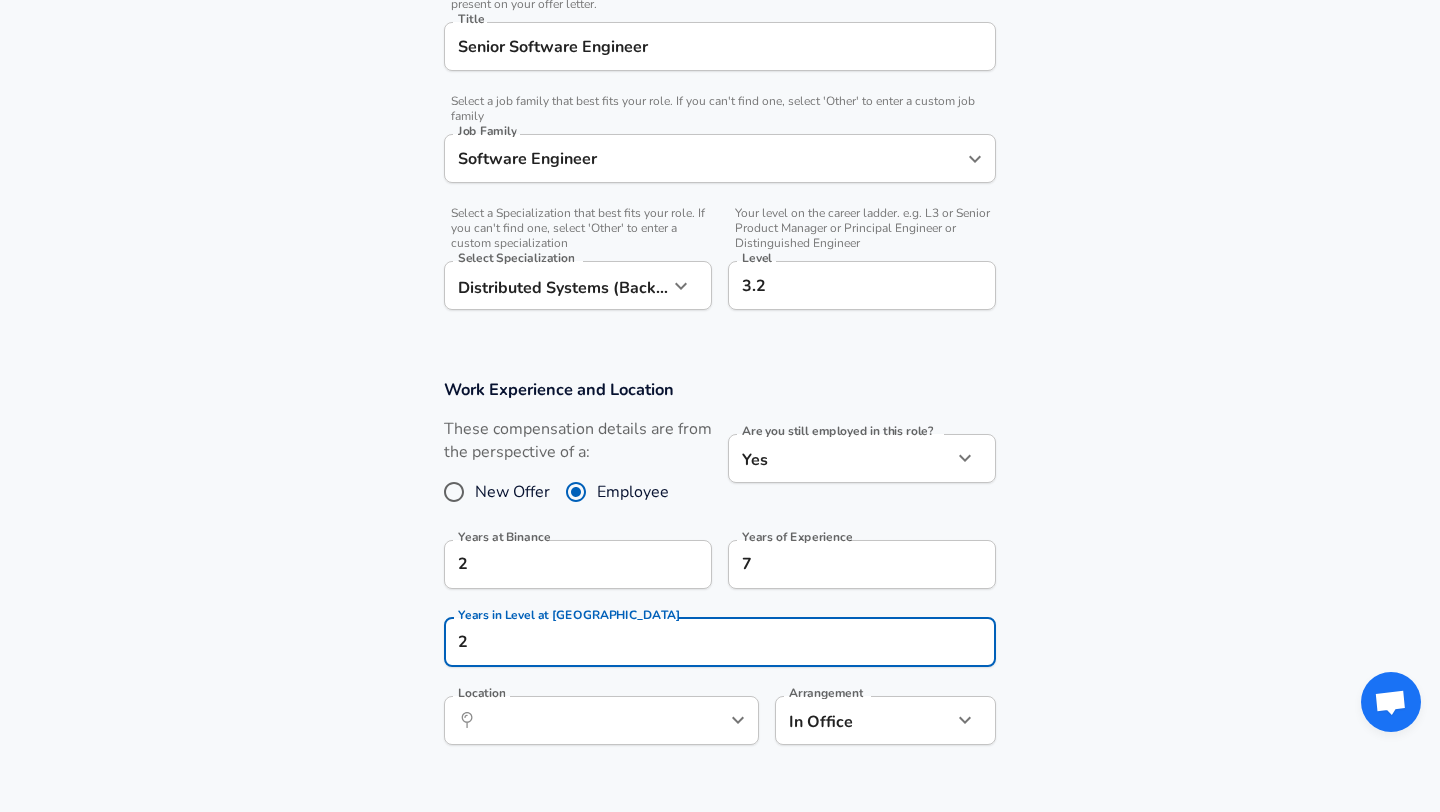 click on "Work Experience and Location These compensation details are from the perspective of a: New Offer Employee Are you still employed in this role? Yes yes Are you still employed in this role? Years at Binance 2 Years at Binance Years of Experience 7 Years of Experience Years in Level at Binance 2 Years in Level at Binance Location ​ Location Arrangement In Office office Arrangement" at bounding box center (720, 572) 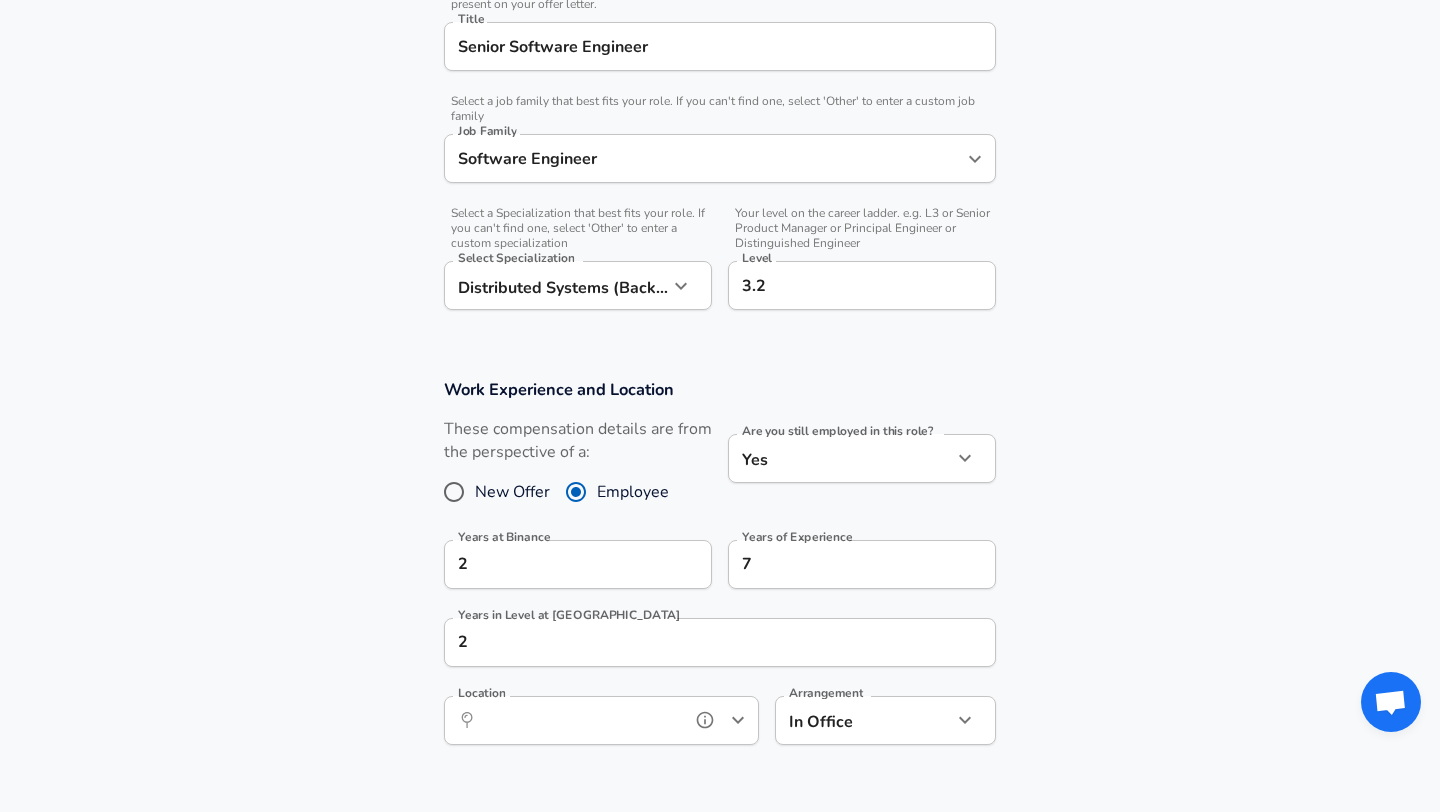 click on "Location" at bounding box center (579, 720) 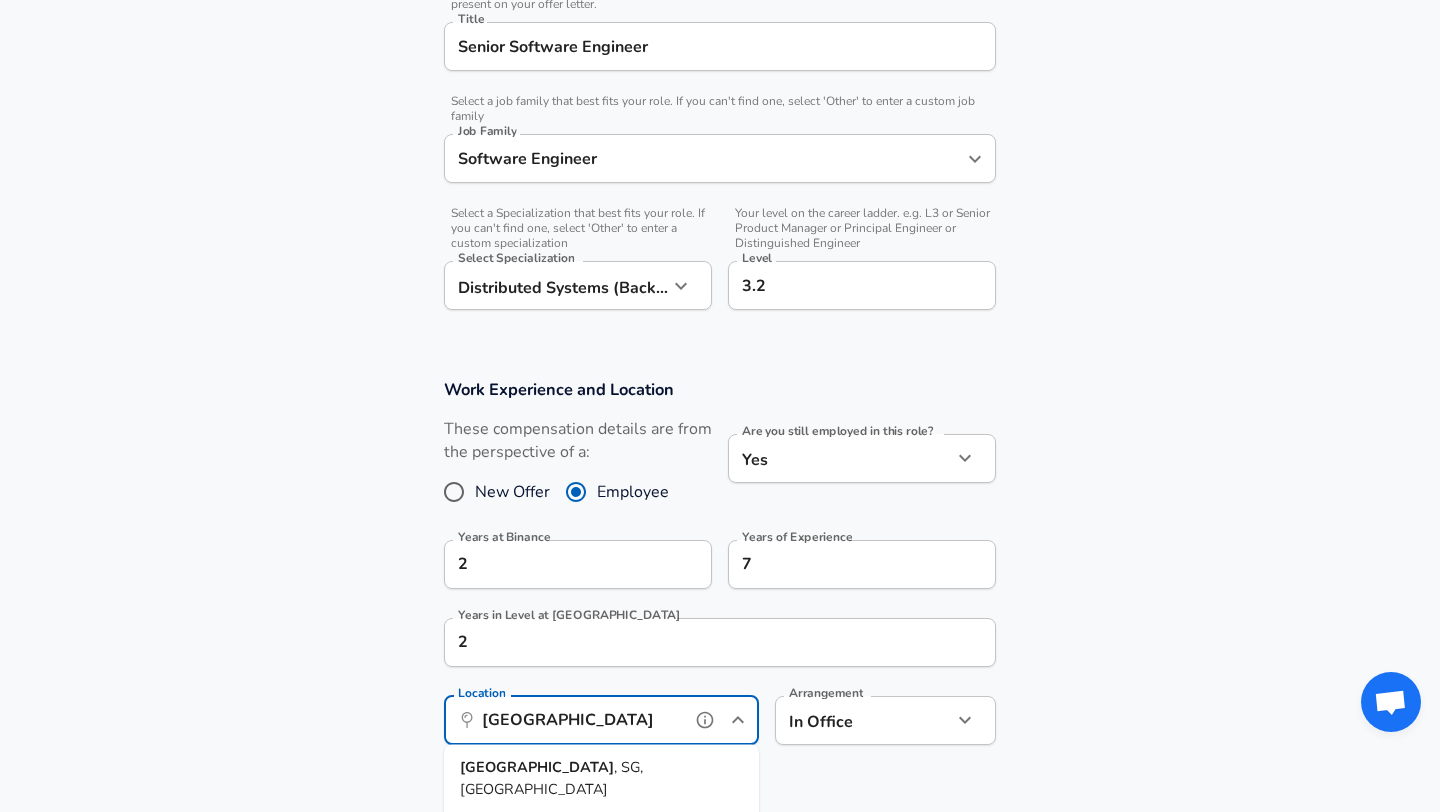 click on "[GEOGRAPHIC_DATA] , [GEOGRAPHIC_DATA], [GEOGRAPHIC_DATA]" at bounding box center [601, 778] 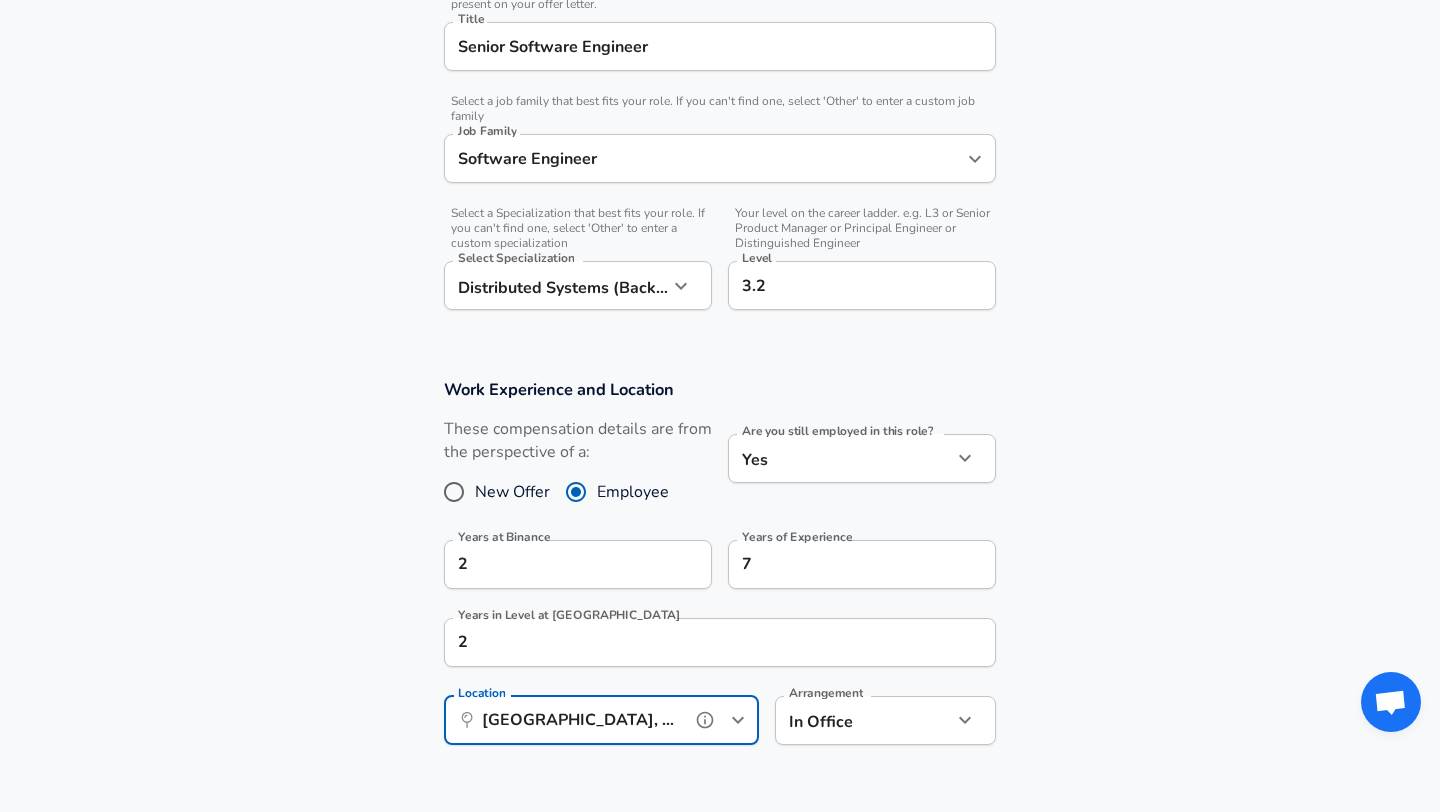 type on "[GEOGRAPHIC_DATA], [GEOGRAPHIC_DATA], [GEOGRAPHIC_DATA]" 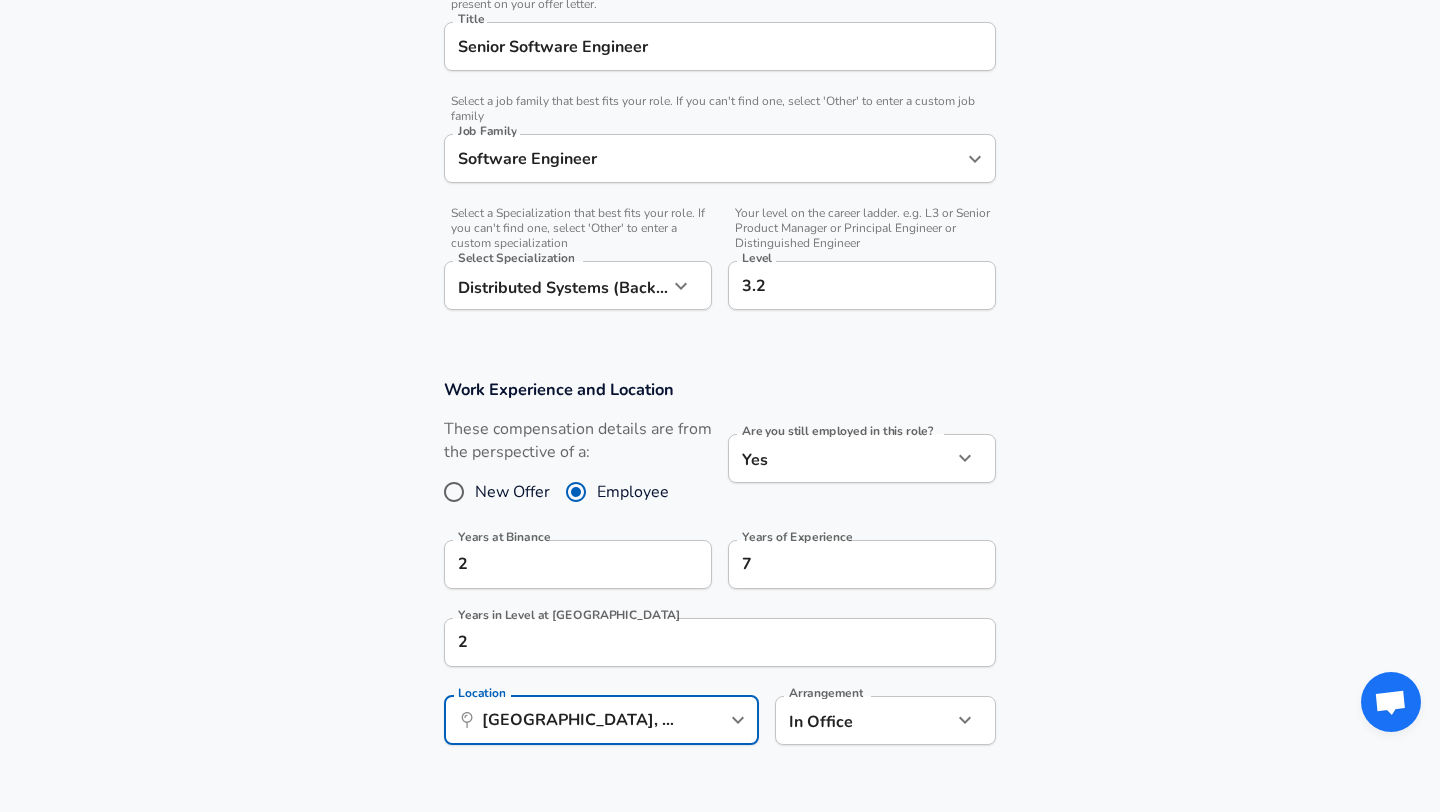 click on "Restart Add Your Salary Upload your offer letter   to verify your submission Enhance Privacy and Anonymity No Automatically hides specific fields until there are enough submissions to safely display the full details.   More Details Based on your submission and the data points that we have already collected, we will automatically hide and anonymize specific fields if there aren't enough data points to remain sufficiently anonymous. Company & Title Information   Enter the company you received your offer from Company Binance Company   Select the title that closest resembles your official title. This should be similar to the title that was present on your offer letter. Title Senior Software Engineer Title   Select a job family that best fits your role. If you can't find one, select 'Other' to enter a custom job family Job Family Software Engineer Job Family   Select a Specialization that best fits your role. If you can't find one, select 'Other' to enter a custom specialization Select Specialization   Level 3.2 2" at bounding box center [720, -127] 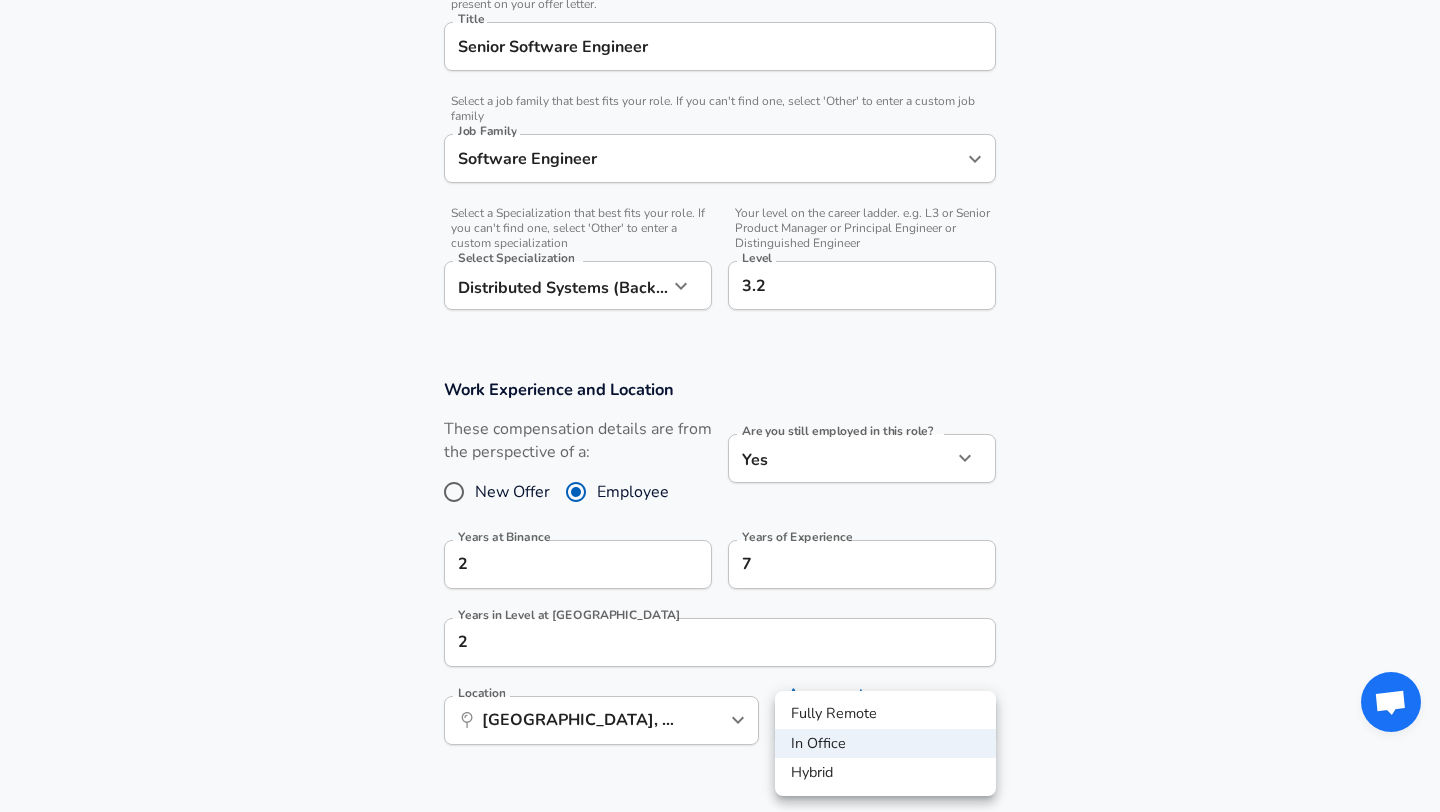 click on "In Office" at bounding box center [885, 744] 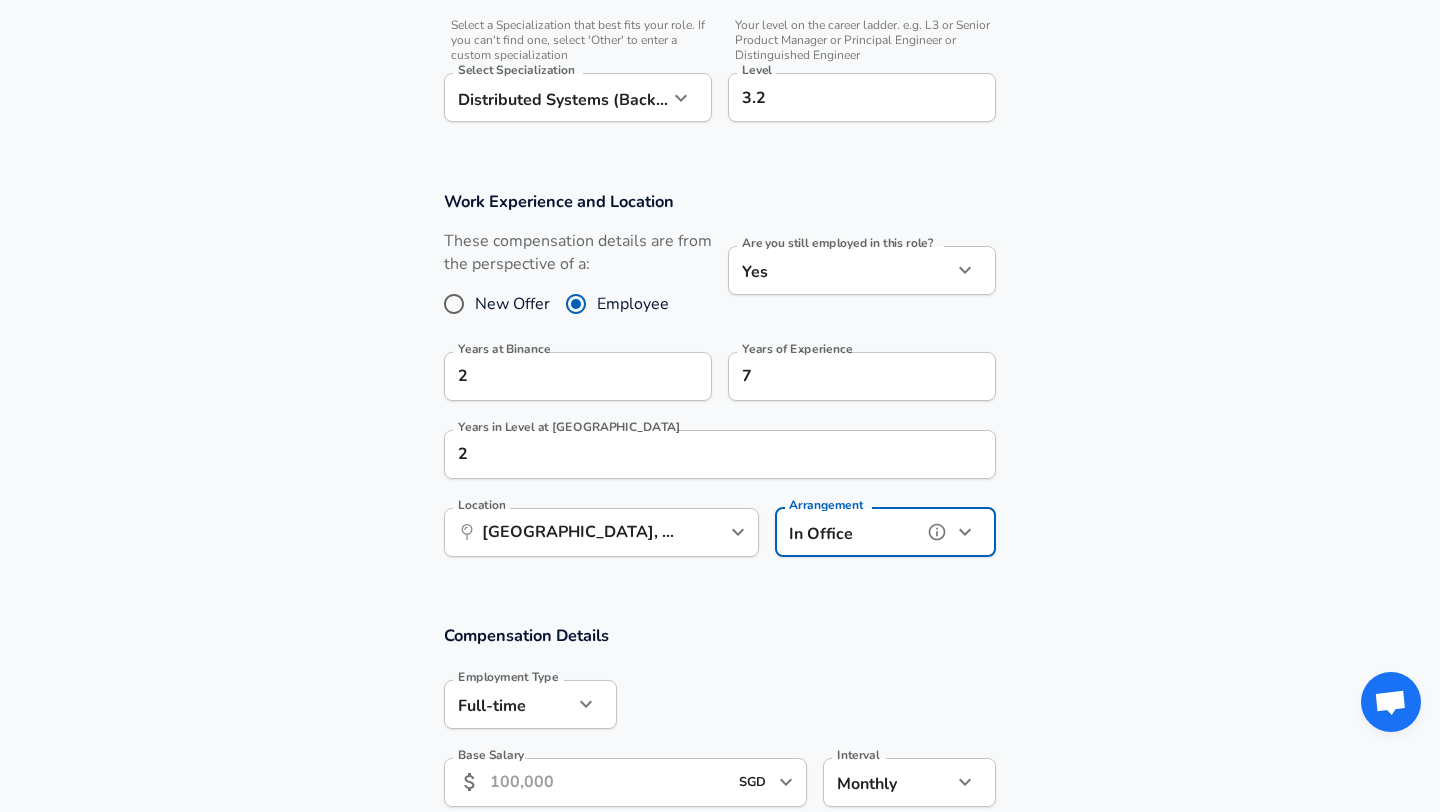 scroll, scrollTop: 725, scrollLeft: 0, axis: vertical 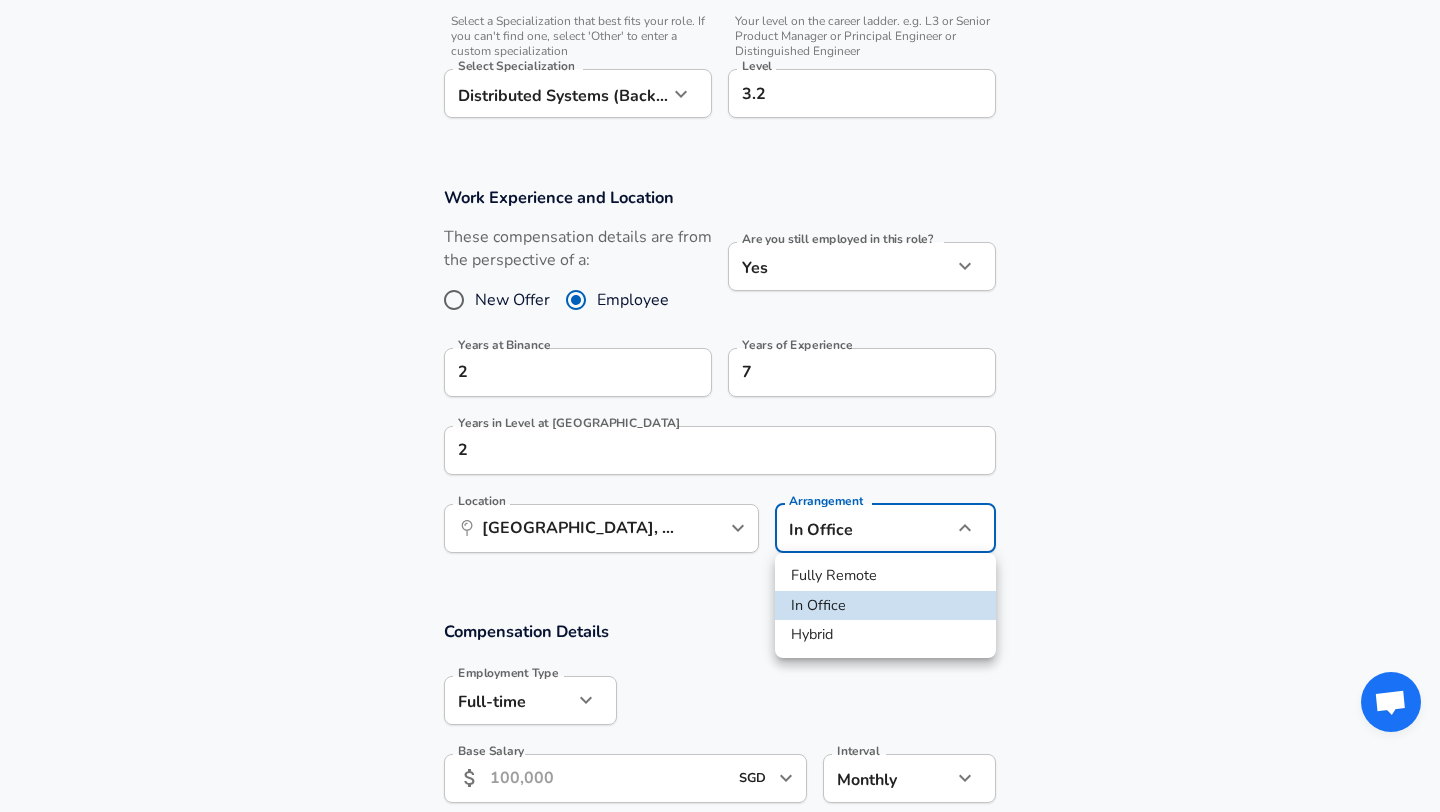 click on "Restart Add Your Salary Upload your offer letter   to verify your submission Enhance Privacy and Anonymity No Automatically hides specific fields until there are enough submissions to safely display the full details.   More Details Based on your submission and the data points that we have already collected, we will automatically hide and anonymize specific fields if there aren't enough data points to remain sufficiently anonymous. Company & Title Information   Enter the company you received your offer from Company Binance Company   Select the title that closest resembles your official title. This should be similar to the title that was present on your offer letter. Title Senior Software Engineer Title   Select a job family that best fits your role. If you can't find one, select 'Other' to enter a custom job family Job Family Software Engineer Job Family   Select a Specialization that best fits your role. If you can't find one, select 'Other' to enter a custom specialization Select Specialization   Level 3.2 2" at bounding box center [720, -319] 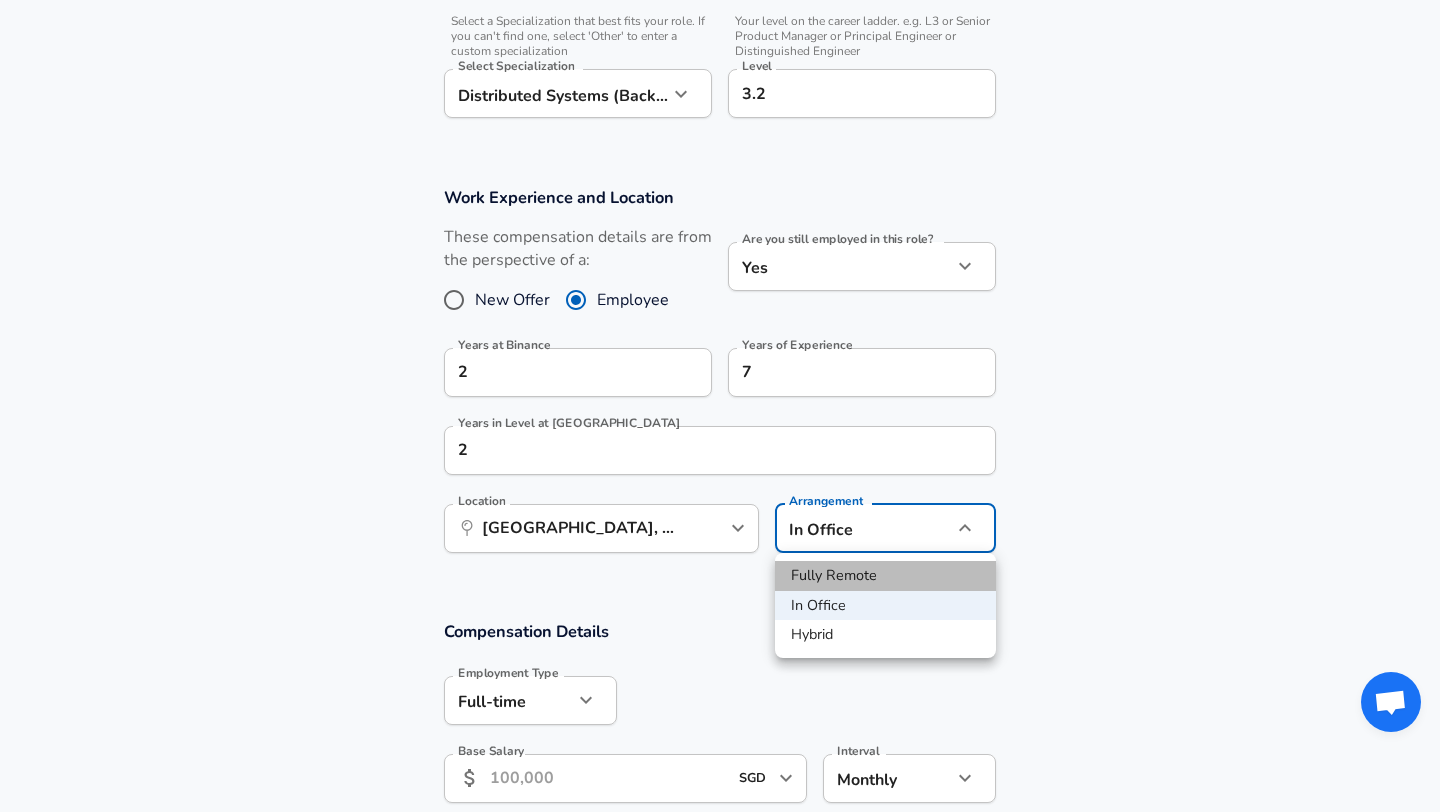 click on "Fully Remote" at bounding box center [885, 576] 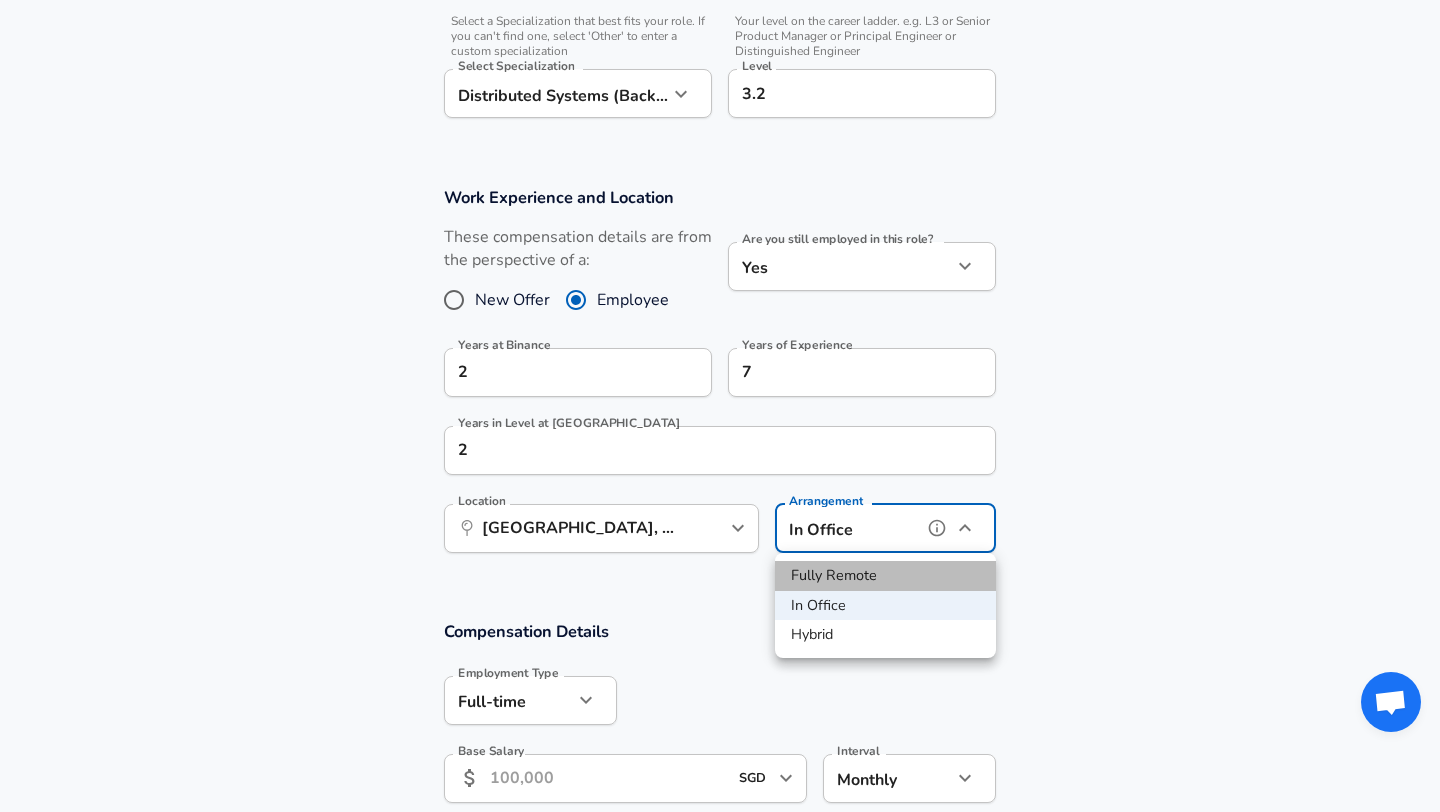 type on "remote" 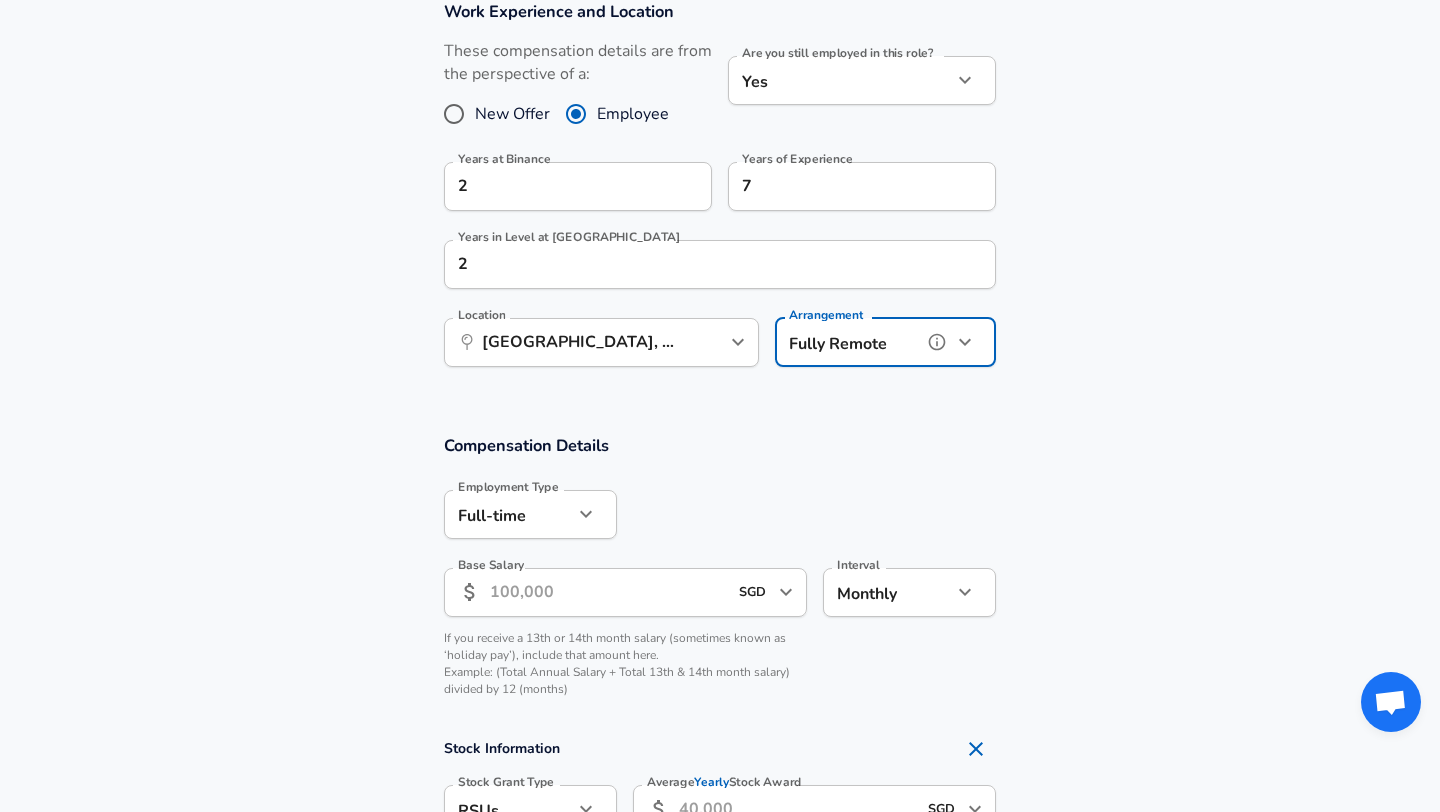 scroll, scrollTop: 923, scrollLeft: 0, axis: vertical 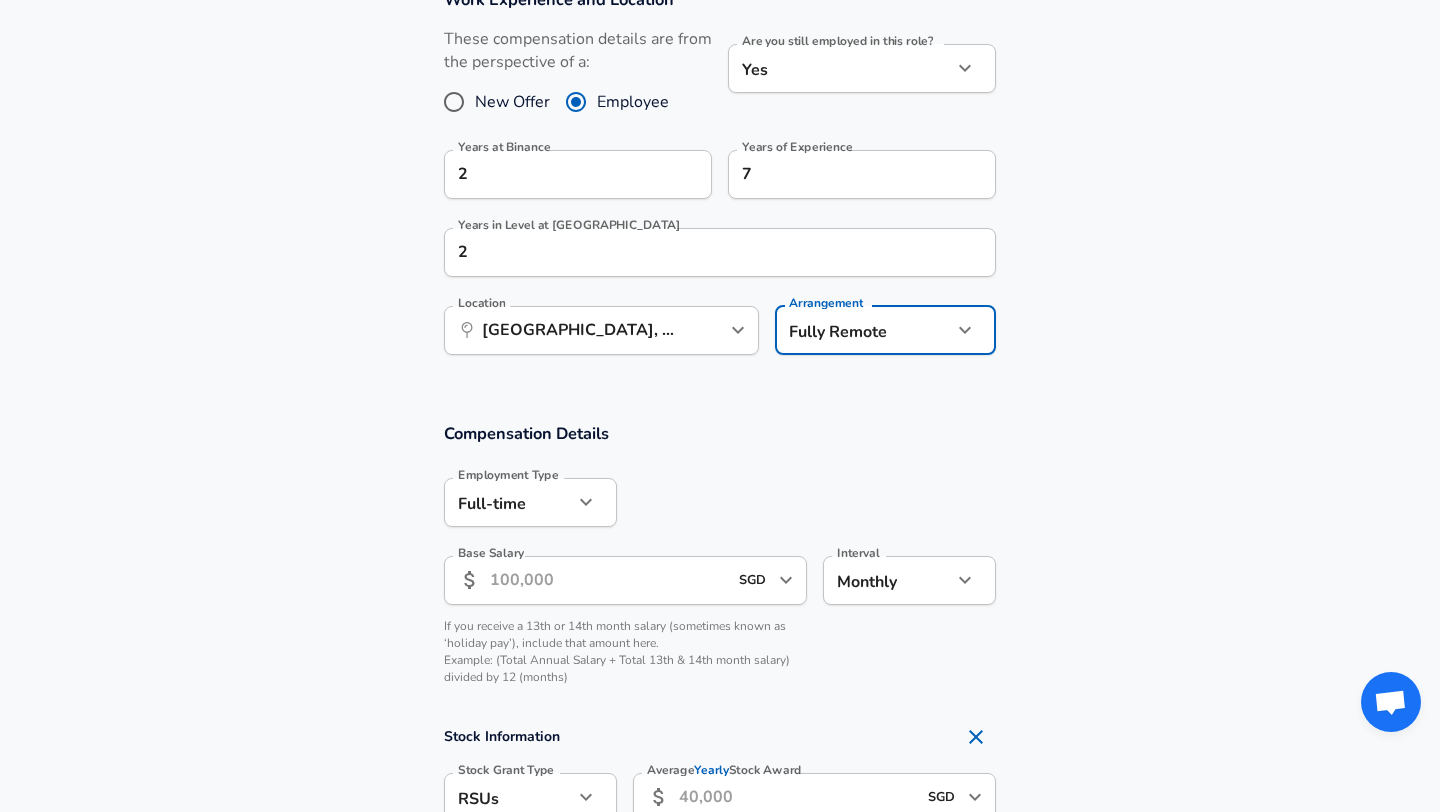 click on "Base Salary" at bounding box center (608, 580) 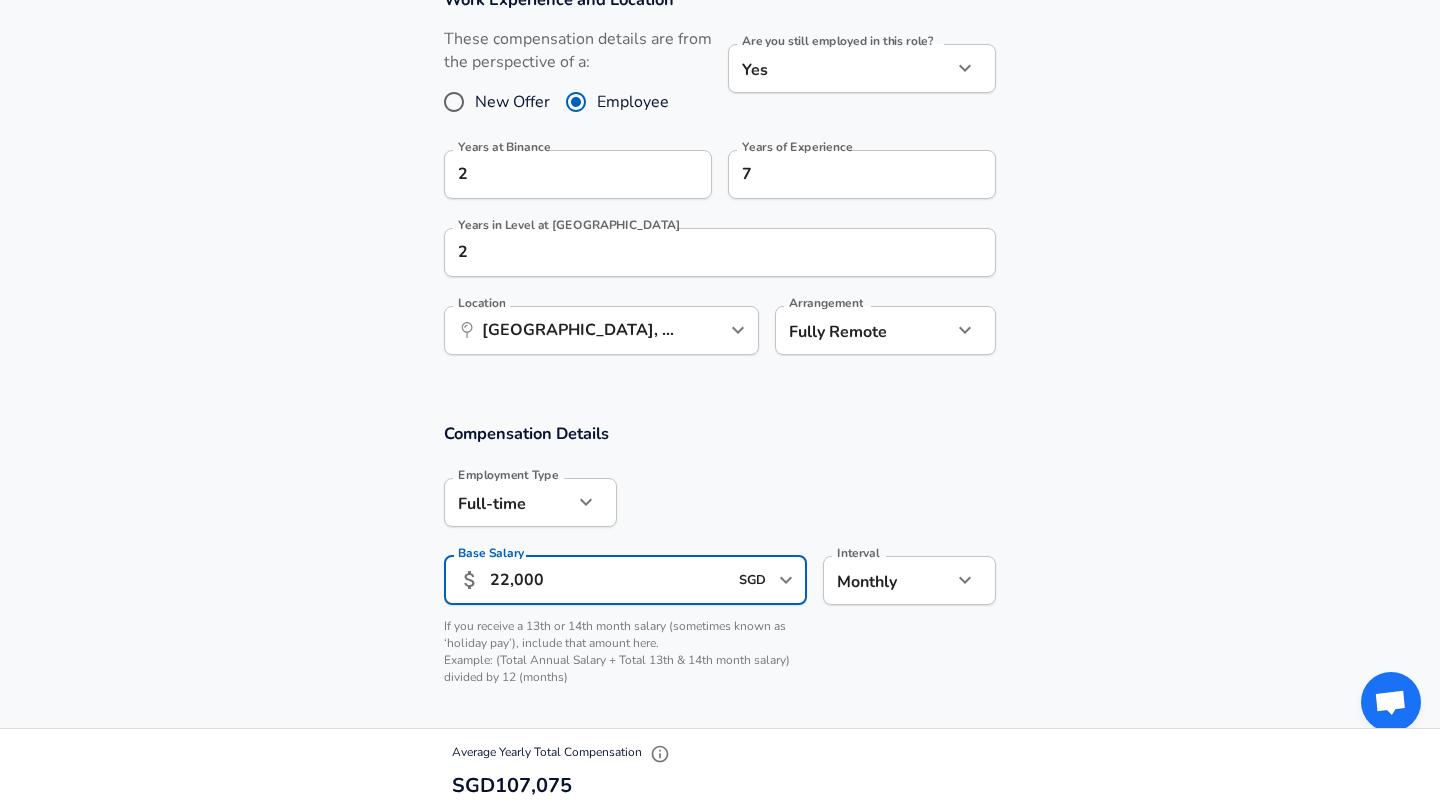 type on "22,000" 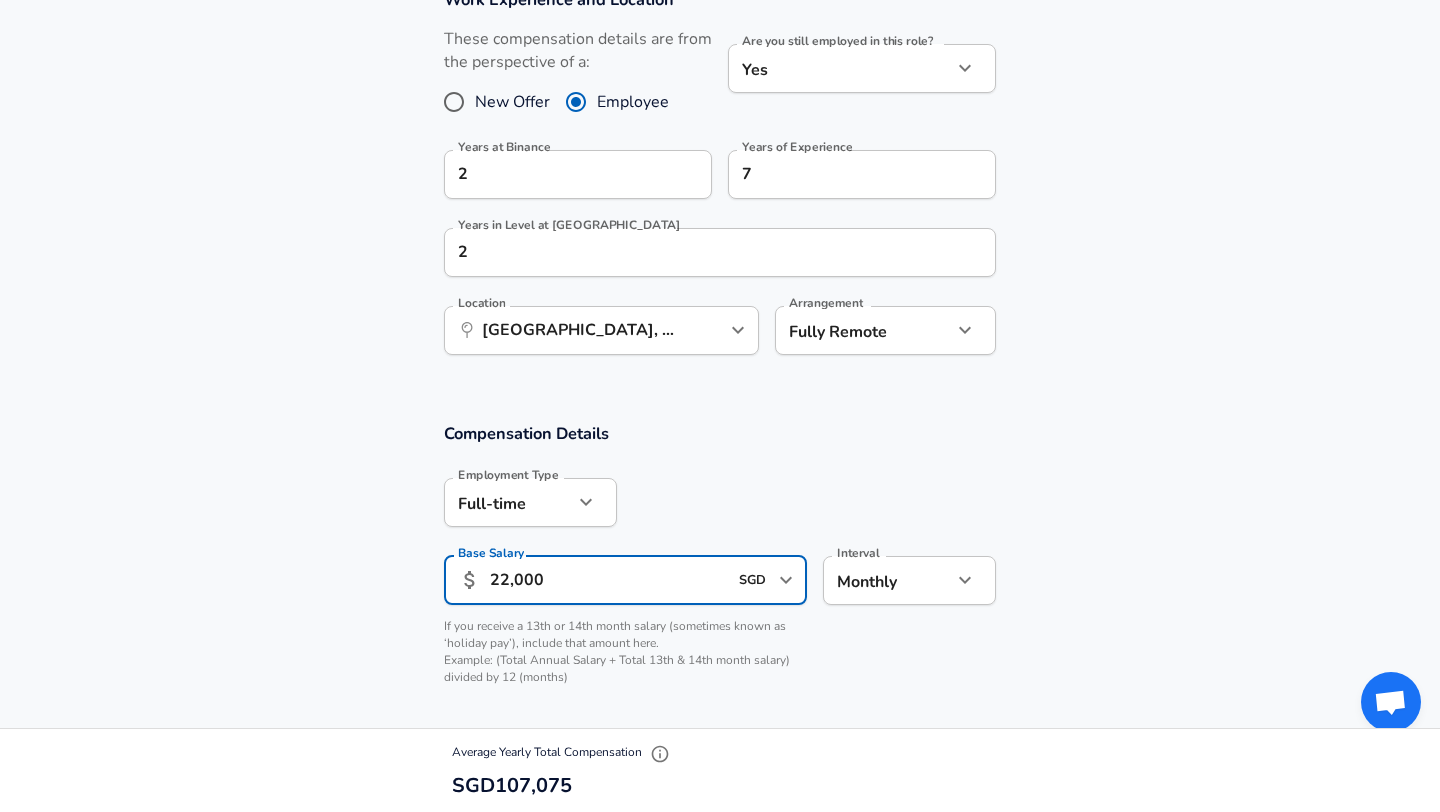click at bounding box center (806, 501) 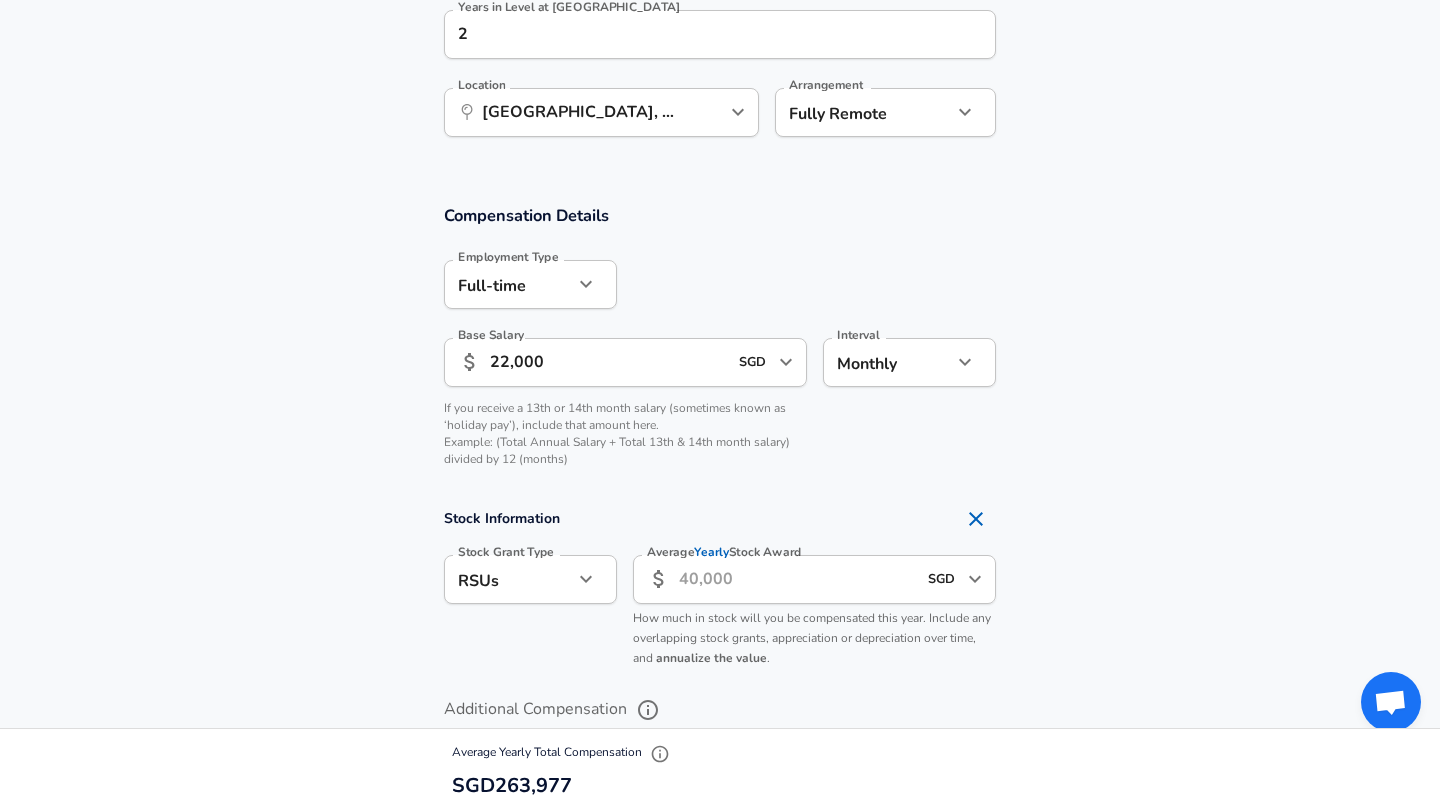 scroll, scrollTop: 1143, scrollLeft: 0, axis: vertical 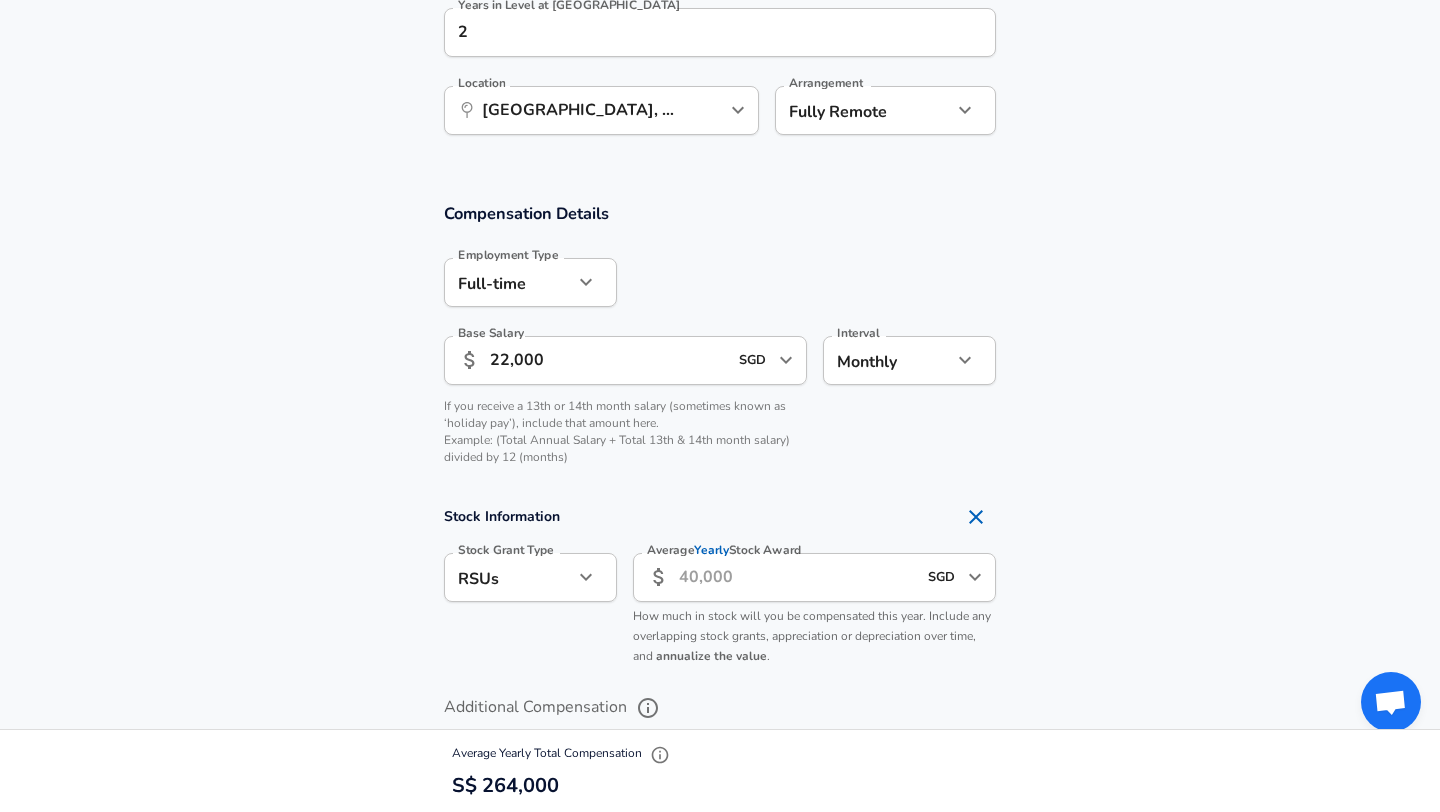 click on "Average  Yearly  Stock Award" at bounding box center [797, 577] 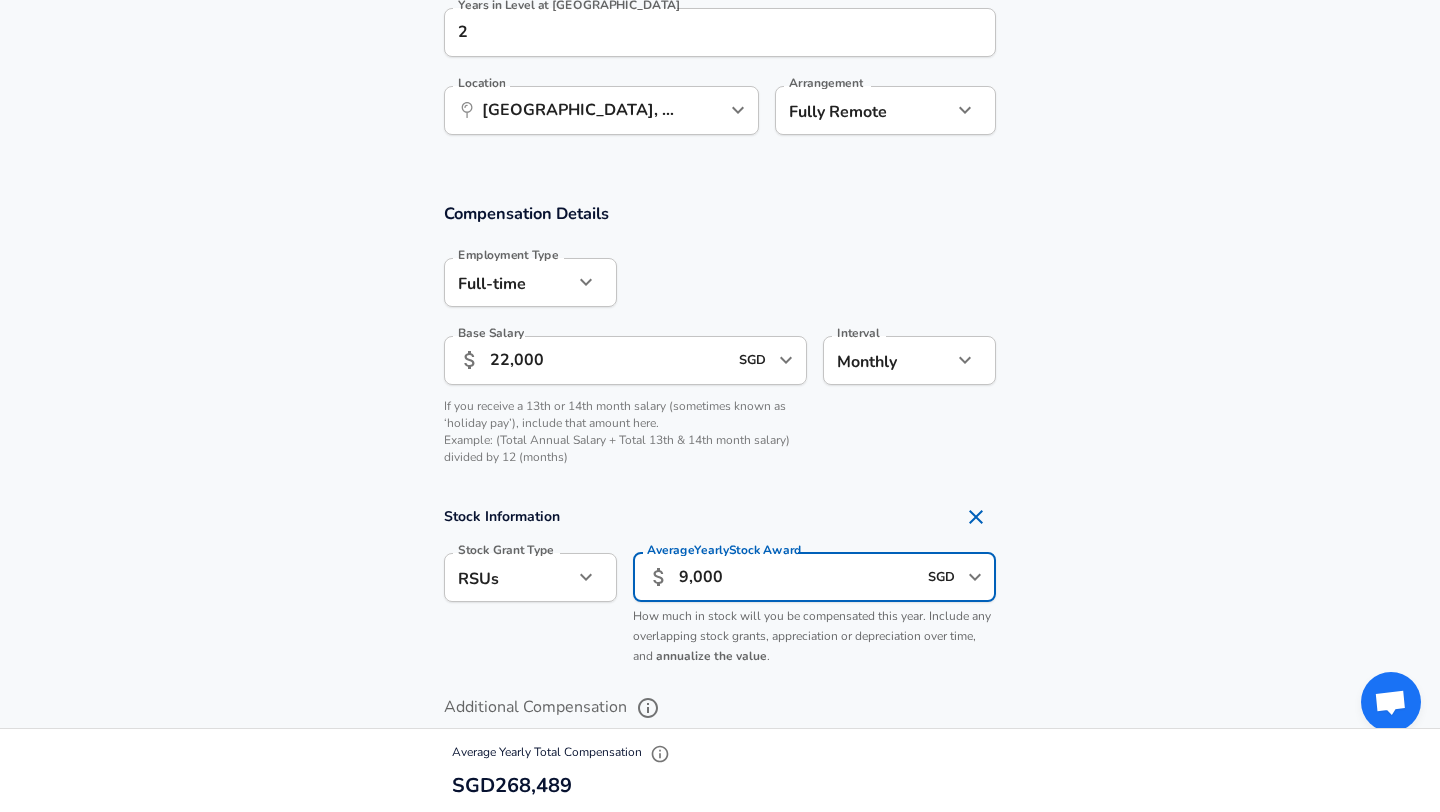 click on "Compensation Details Employment Type [DEMOGRAPHIC_DATA] full_time Employment Type Base Salary ​ 22,000 SGD ​ Base Salary Interval Monthly monthly Interval If you receive a 13th or 14th month salary (sometimes known as ‘holiday pay’), include that amount here.  Example: (Total Annual Salary + Total 13th & 14th month salary) divided by 12 (months) Stock Information  Stock Grant Type RSUs stock Stock Grant Type Average  Yearly  Stock Award ​ 9,000 SGD ​ Average  Yearly  Stock Award   How much in stock will you be compensated this year. Include any overlapping stock grants, appreciation or depreciation over time, and   annualize the value . Additional Compensation   Stock Bonus" at bounding box center [720, 496] 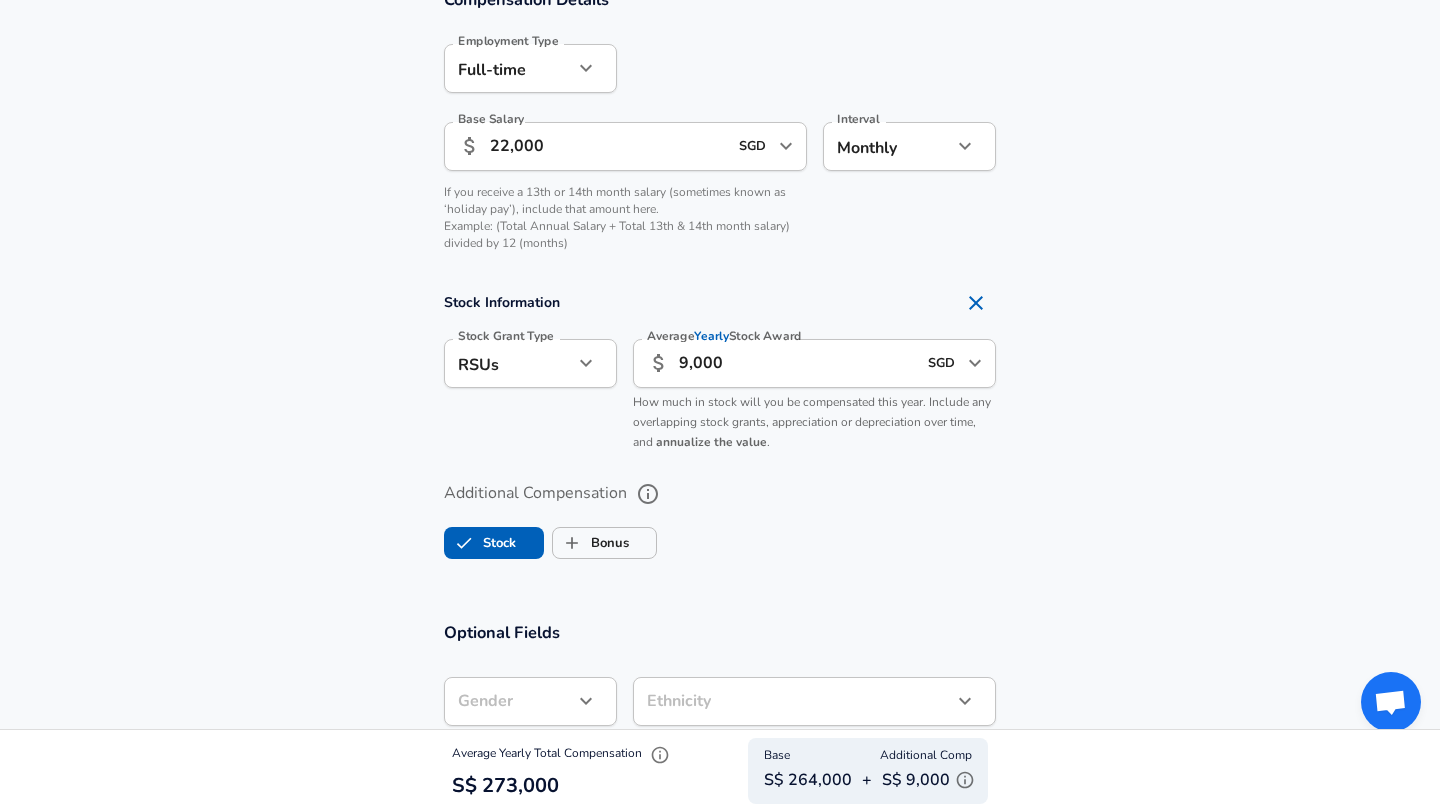 scroll, scrollTop: 1353, scrollLeft: 0, axis: vertical 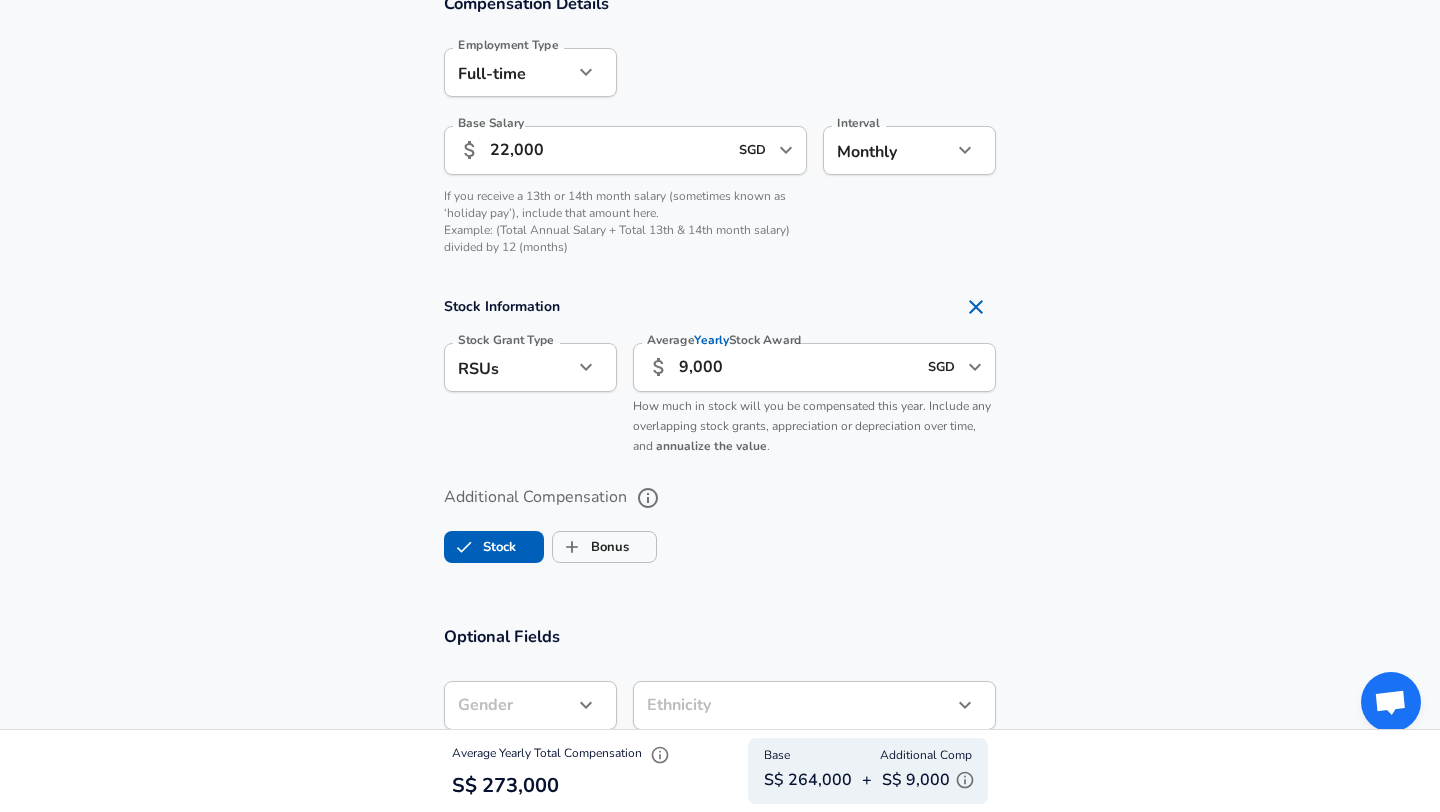 click on "9,000" at bounding box center [797, 367] 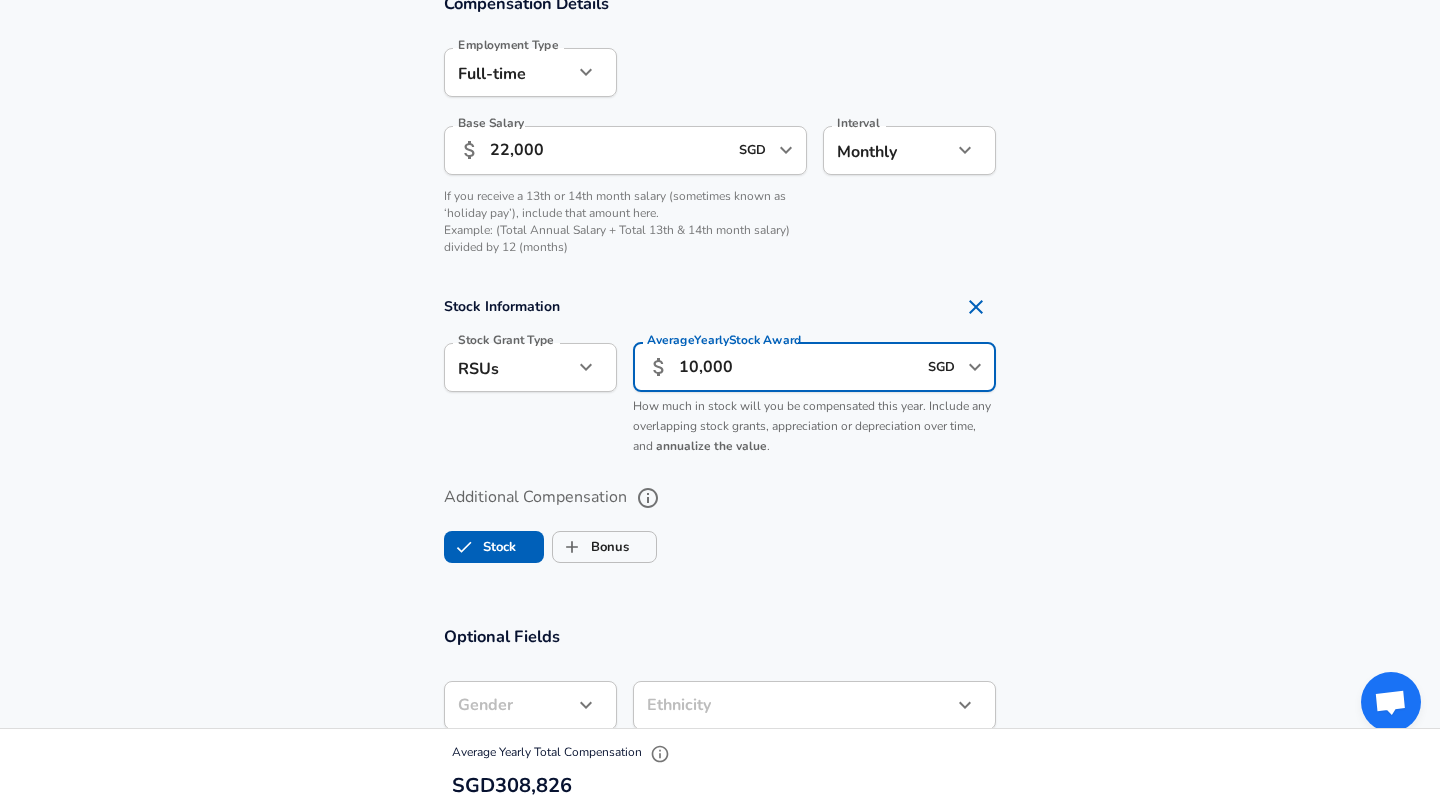 type on "10,000" 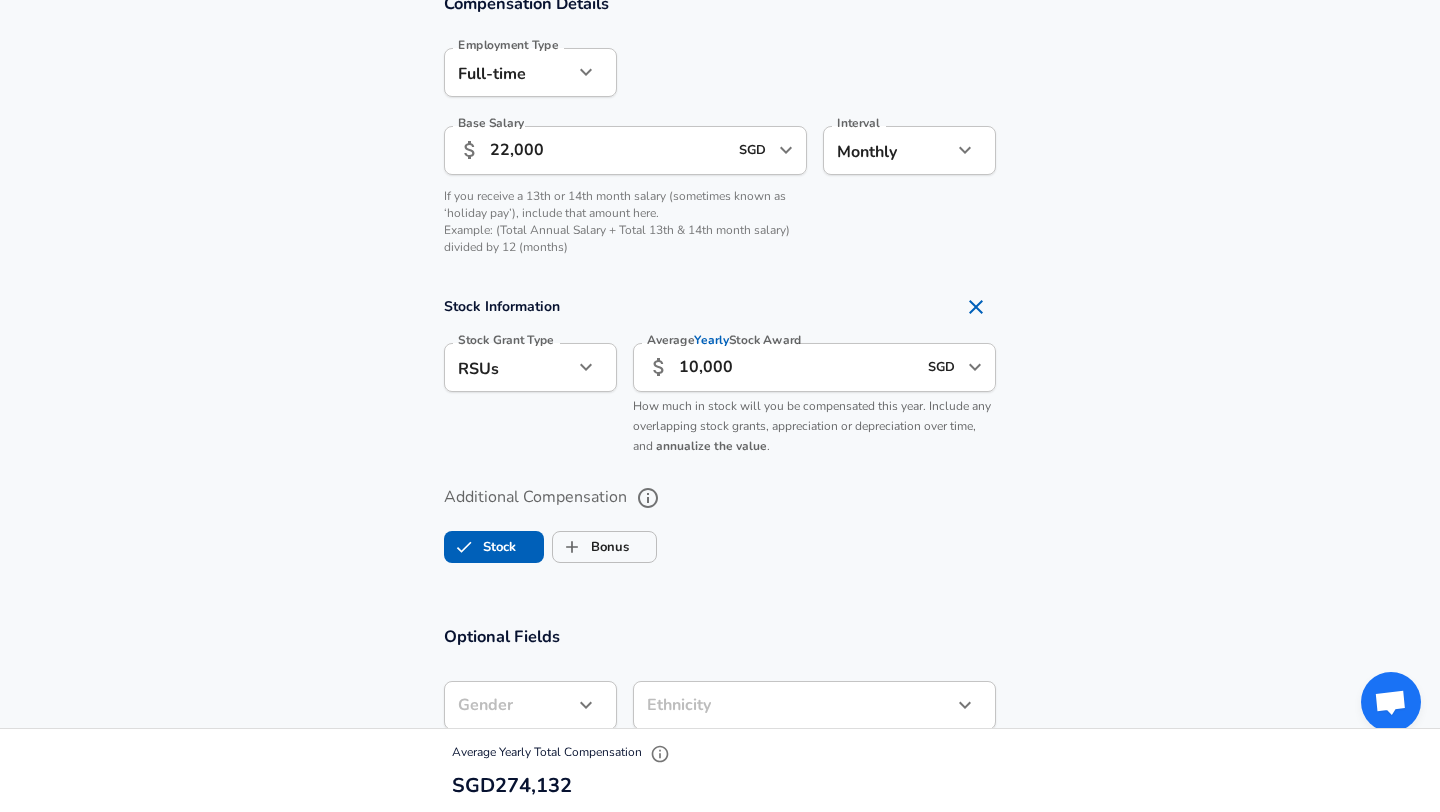 scroll, scrollTop: 1566, scrollLeft: 0, axis: vertical 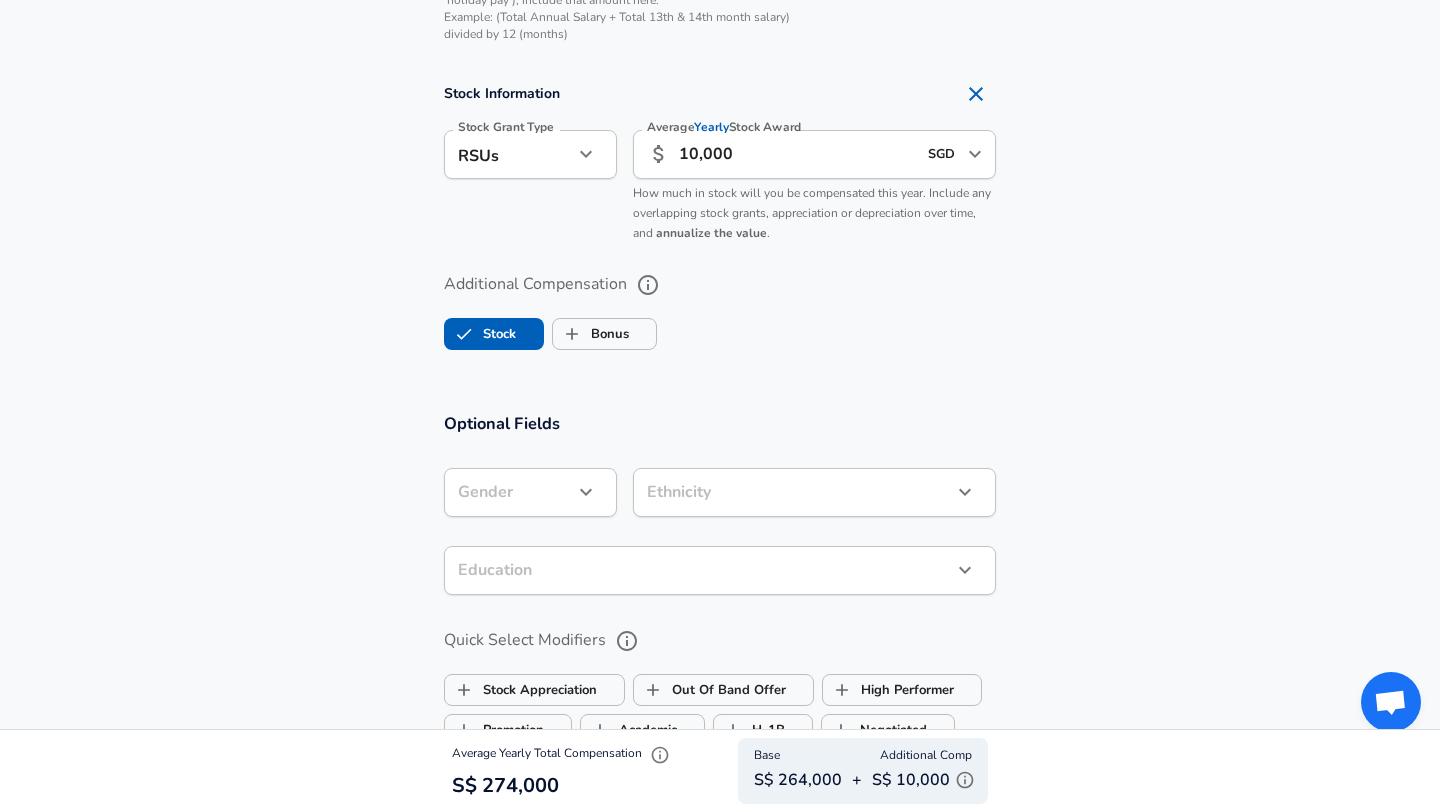 click on "Restart Add Your Salary Upload your offer letter   to verify your submission Enhance Privacy and Anonymity No Automatically hides specific fields until there are enough submissions to safely display the full details.   More Details Based on your submission and the data points that we have already collected, we will automatically hide and anonymize specific fields if there aren't enough data points to remain sufficiently anonymous. Company & Title Information   Enter the company you received your offer from Company Binance Company   Select the title that closest resembles your official title. This should be similar to the title that was present on your offer letter. Title Senior Software Engineer Title   Select a job family that best fits your role. If you can't find one, select 'Other' to enter a custom job family Job Family Software Engineer Job Family   Select a Specialization that best fits your role. If you can't find one, select 'Other' to enter a custom specialization Select Specialization   Level 3.2 2" at bounding box center [720, -1160] 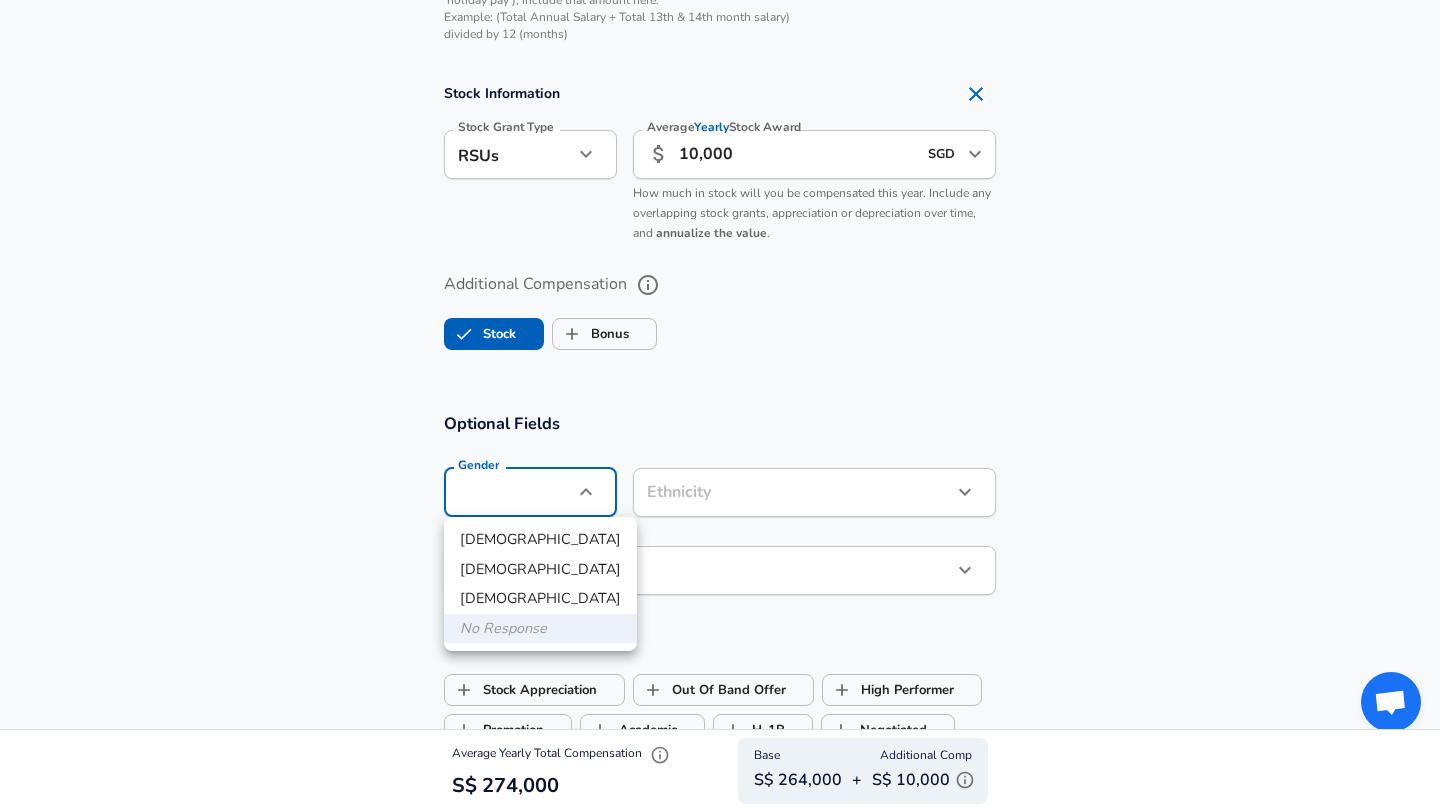 click at bounding box center [720, 406] 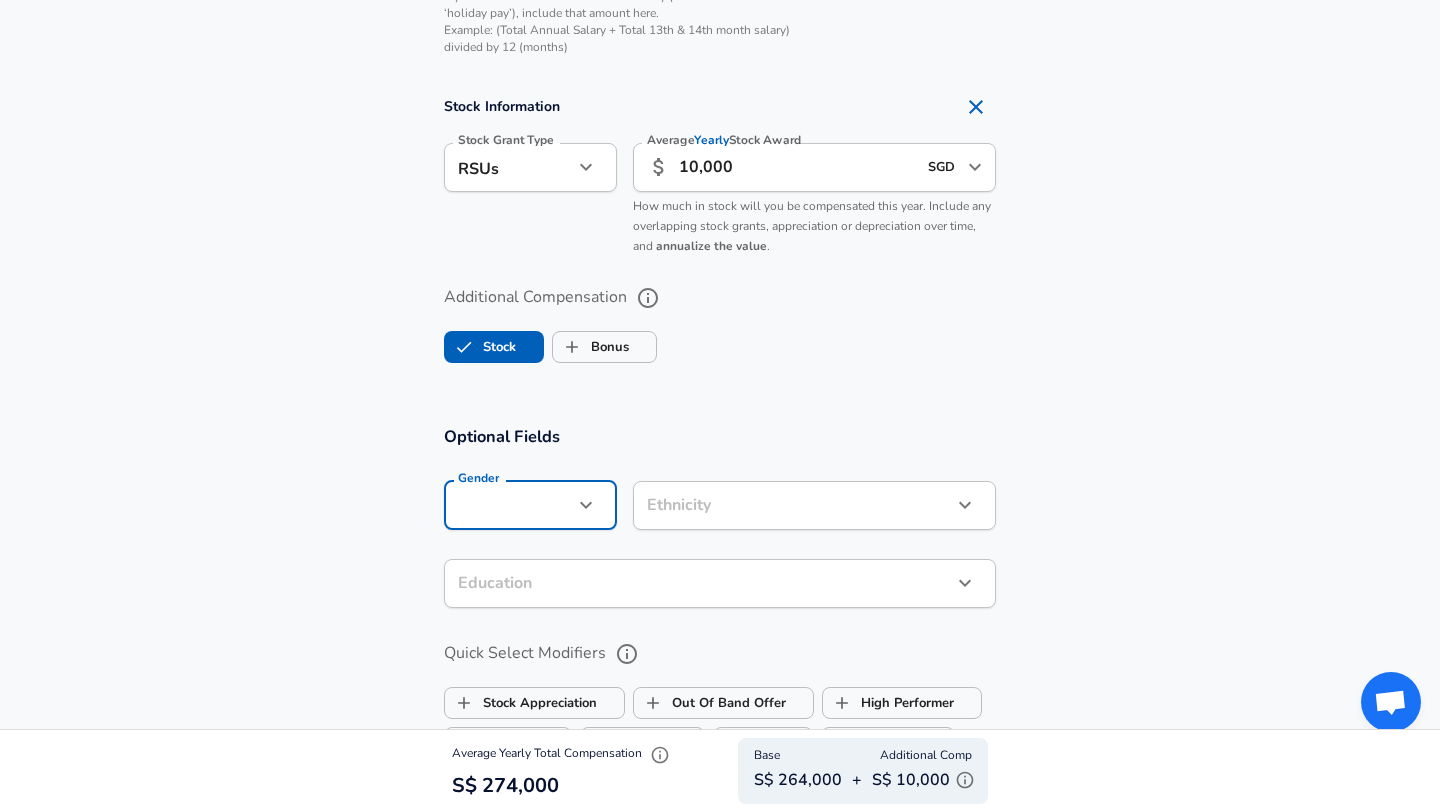 scroll, scrollTop: 1548, scrollLeft: 0, axis: vertical 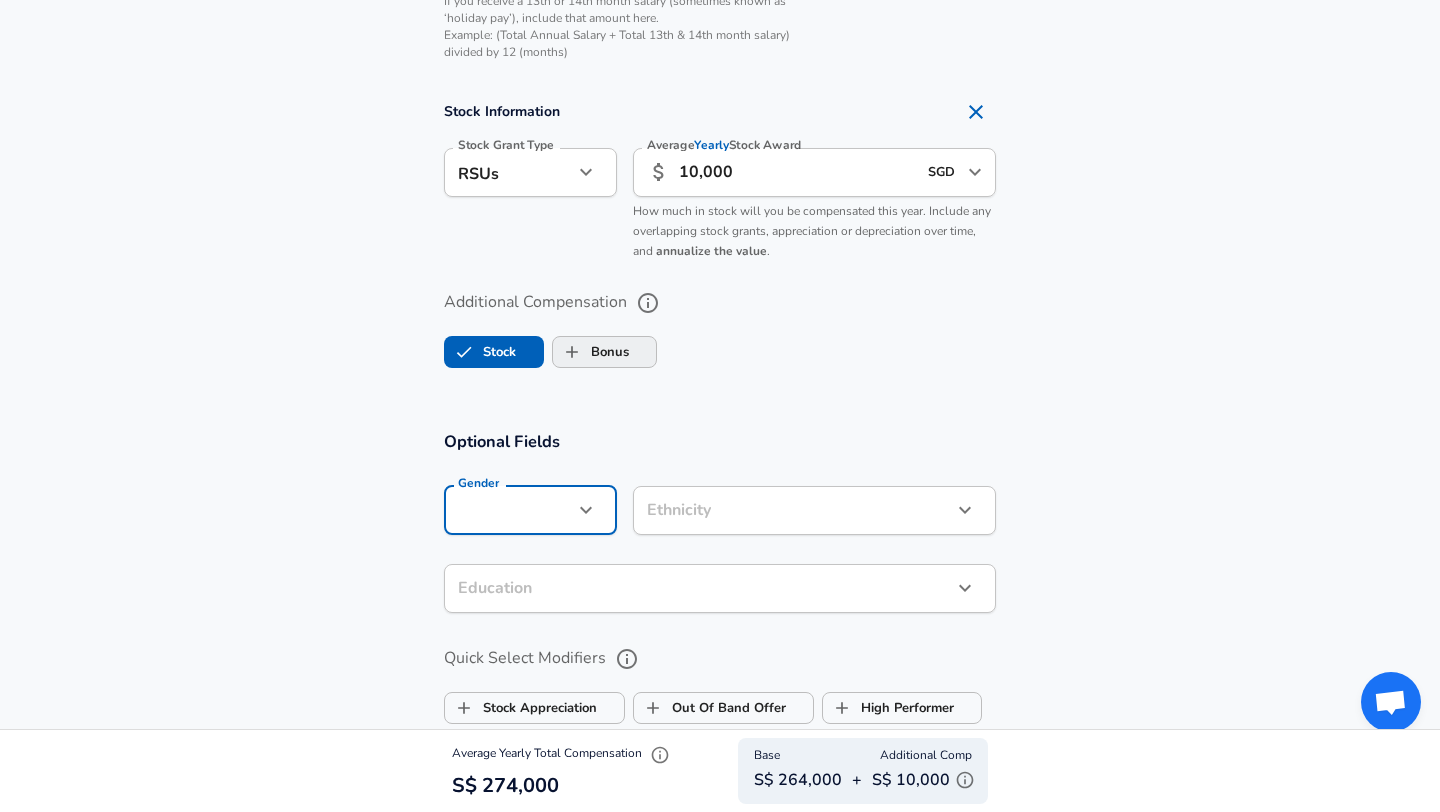 click on "Bonus" at bounding box center (591, 352) 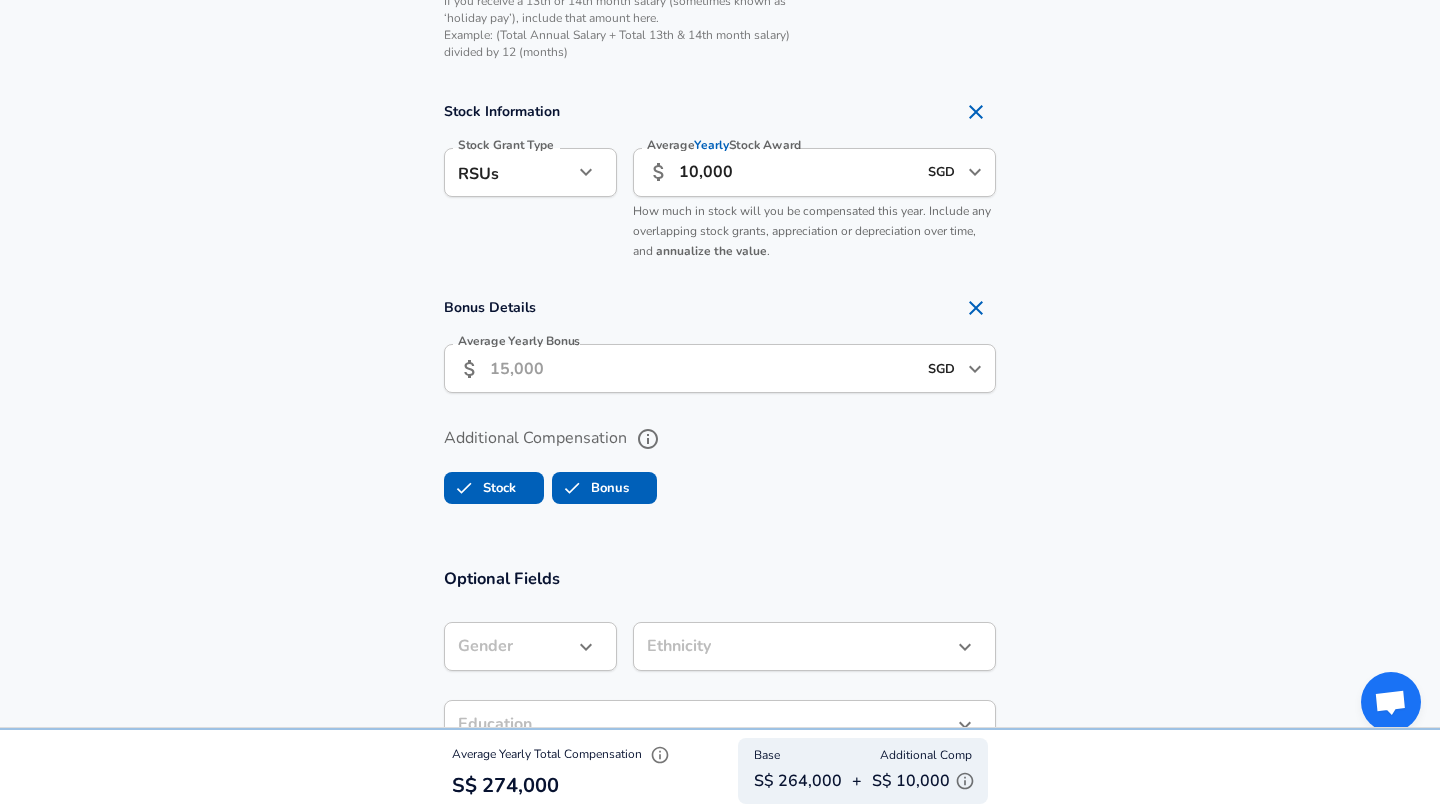click on "Average Yearly Bonus" at bounding box center (703, 368) 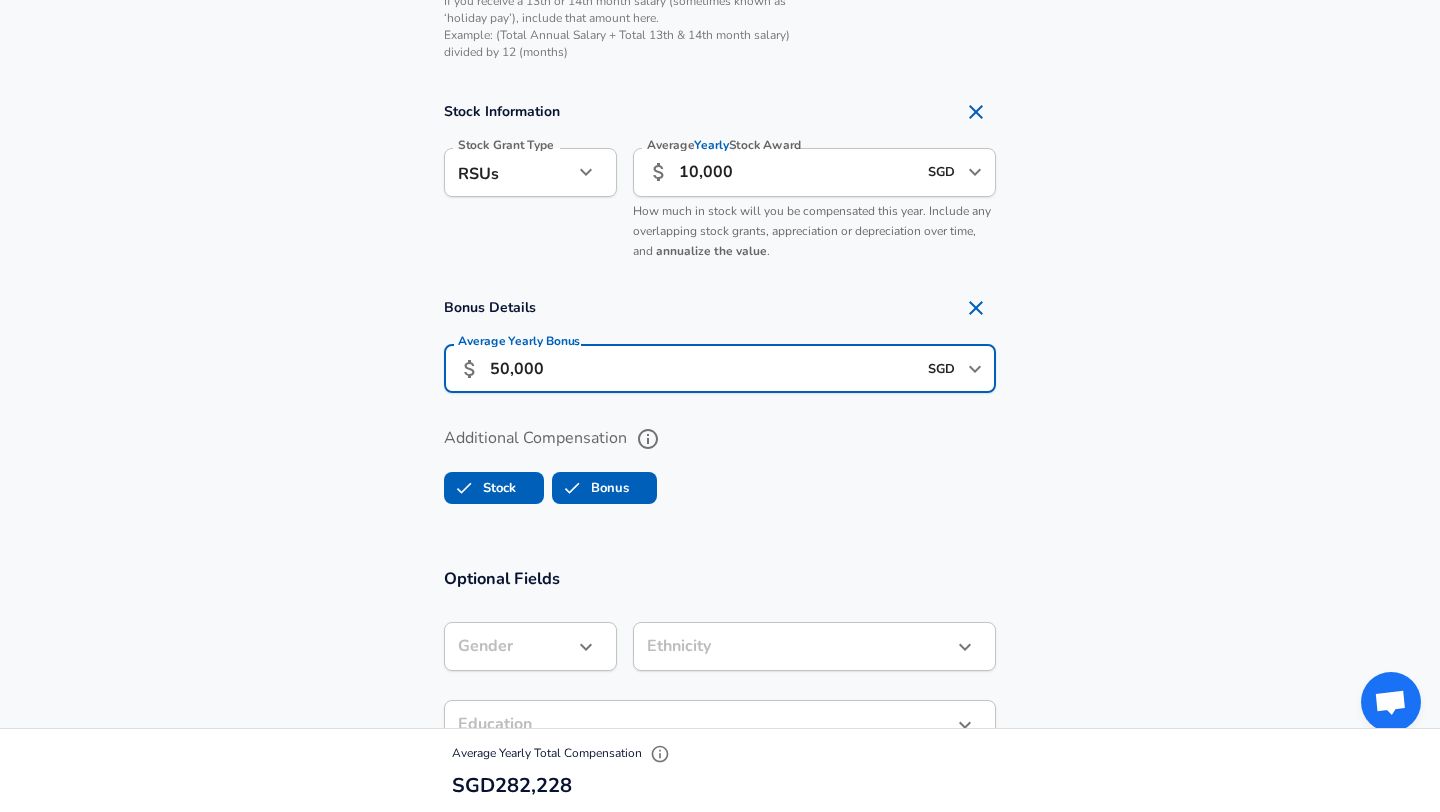 click on "Compensation Details Employment Type [DEMOGRAPHIC_DATA] full_time Employment Type Base Salary ​ 22,000 SGD ​ Base Salary Interval Monthly monthly Interval If you receive a 13th or 14th month salary (sometimes known as ‘holiday pay’), include that amount here.  Example: (Total Annual Salary + Total 13th & 14th month salary) divided by 12 (months) Stock Information  Stock Grant Type RSUs stock Stock Grant Type Average  Yearly  Stock Award ​ 10,000 SGD ​ Average  Yearly  Stock Award   How much in stock will you be compensated this year. Include any overlapping stock grants, appreciation or depreciation over time, and   annualize the value . Bonus Details  Average Yearly Bonus ​ 50,000 SGD ​ Average Yearly Bonus Additional Compensation   Stock Bonus" at bounding box center [720, 160] 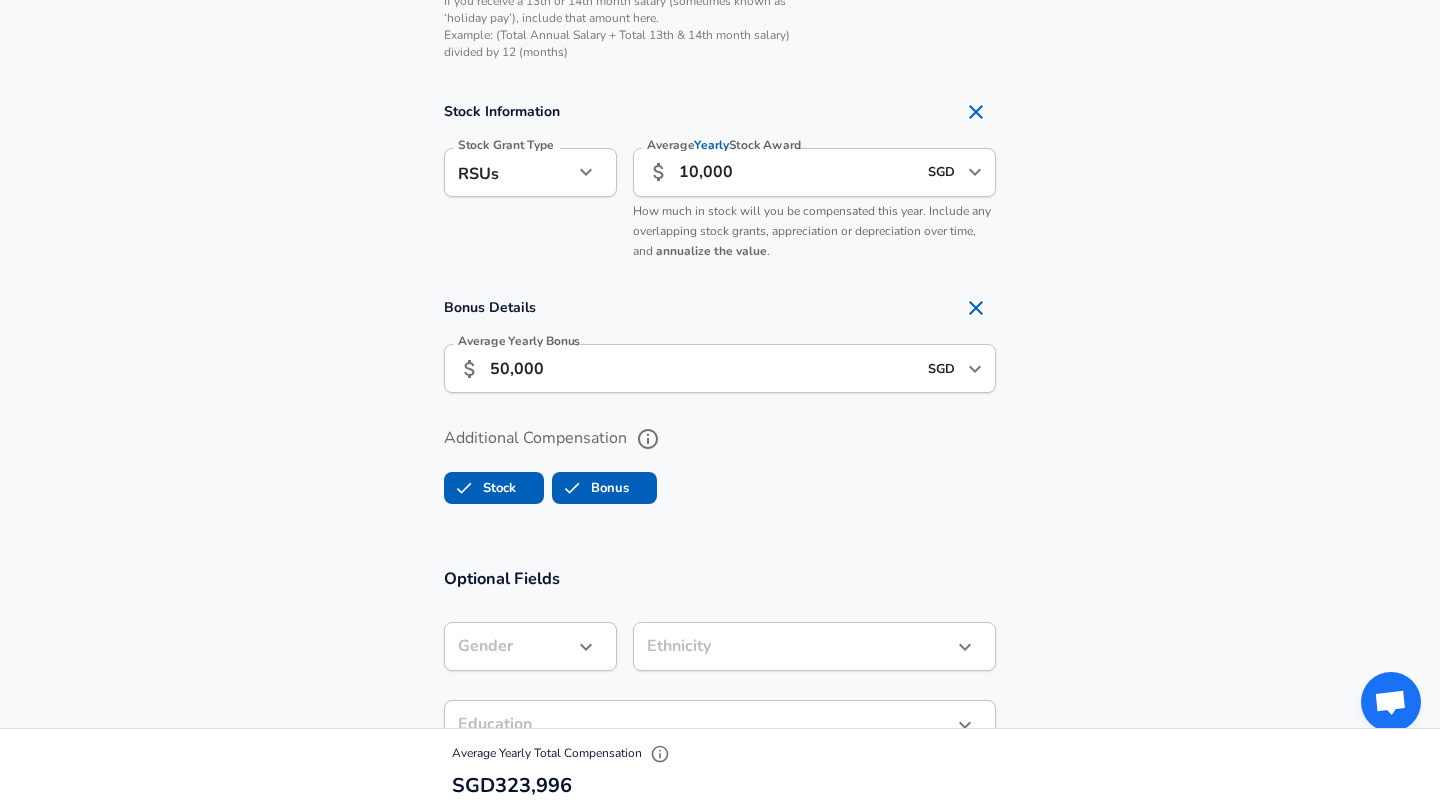 click on "50,000" at bounding box center [703, 368] 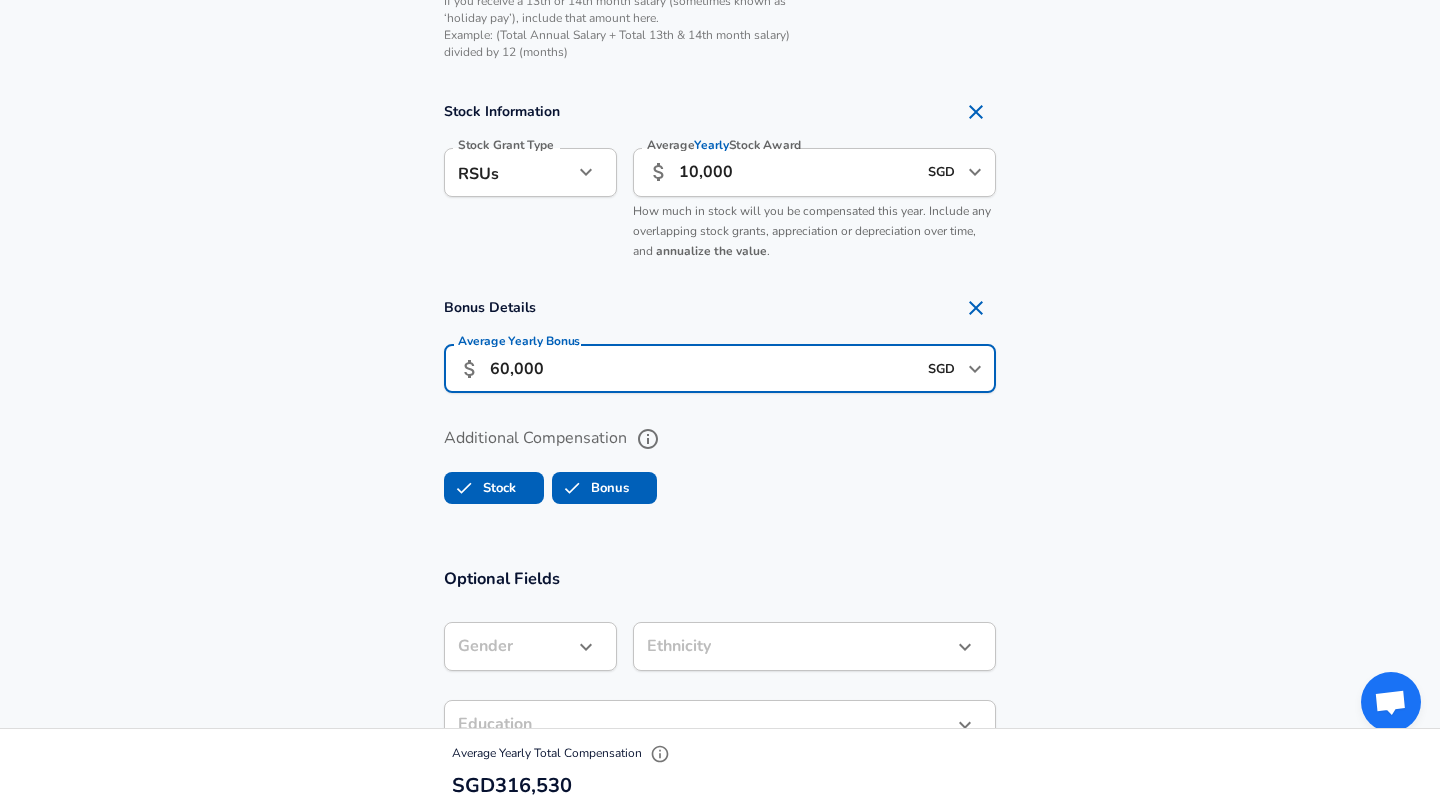 type on "60,000" 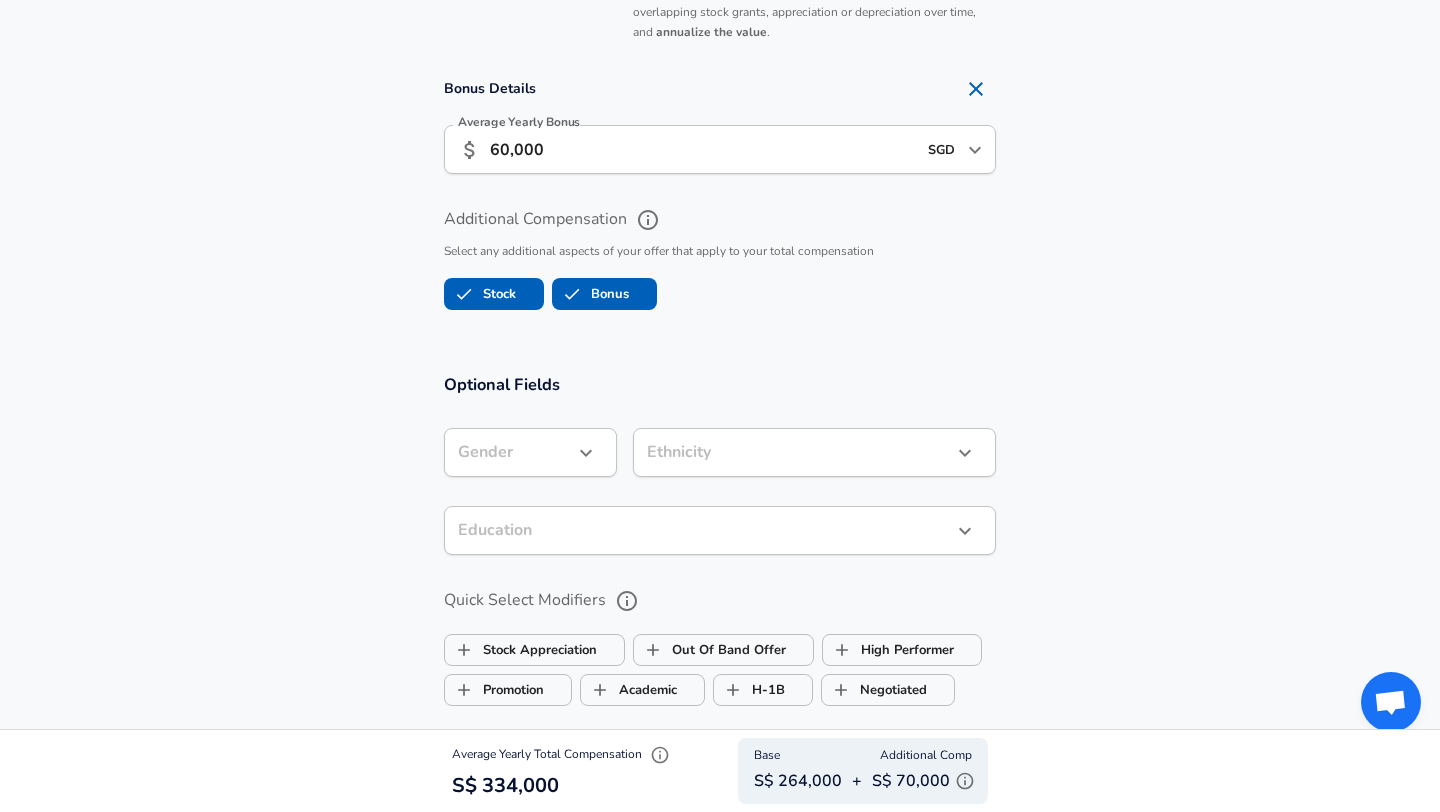 scroll, scrollTop: 1779, scrollLeft: 0, axis: vertical 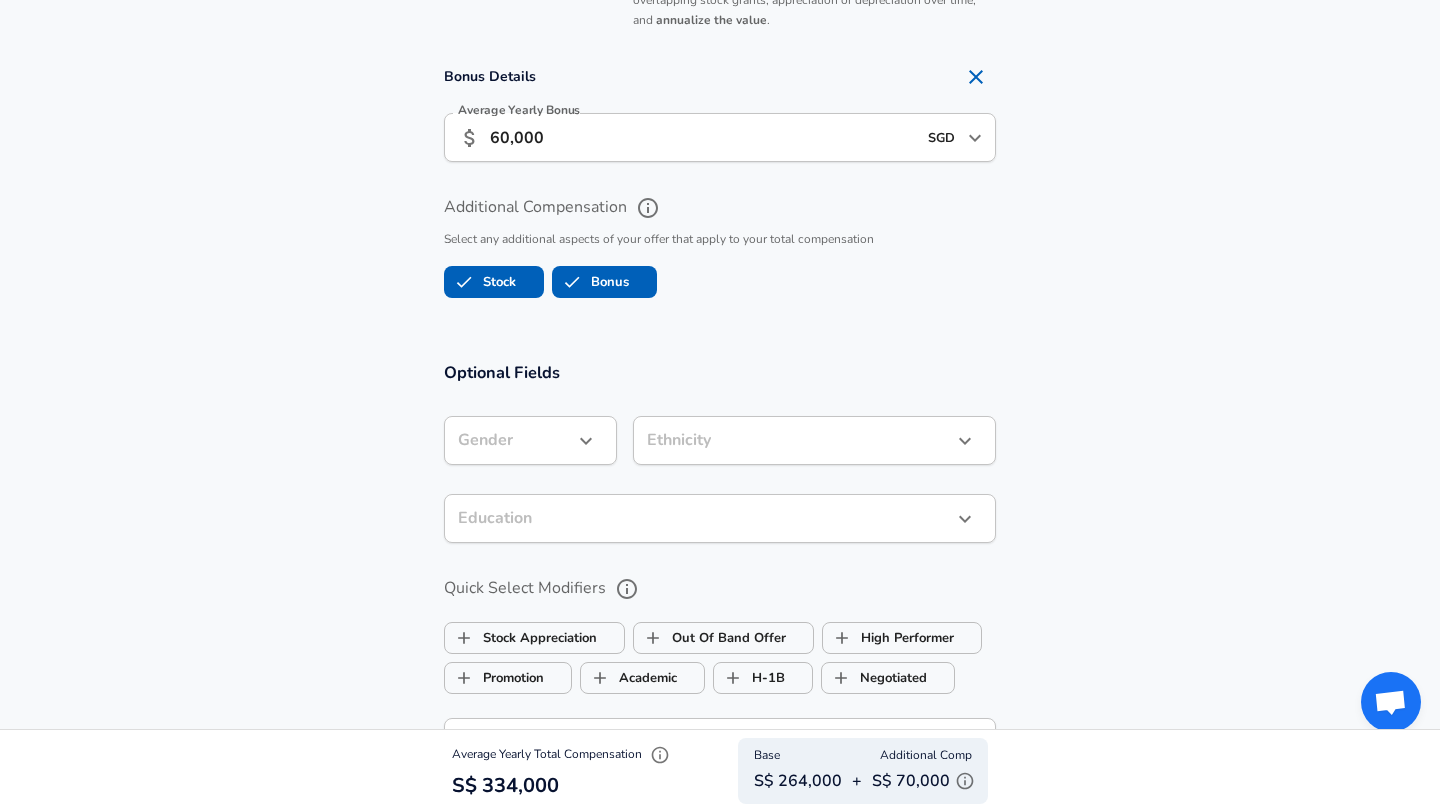 click at bounding box center (586, 441) 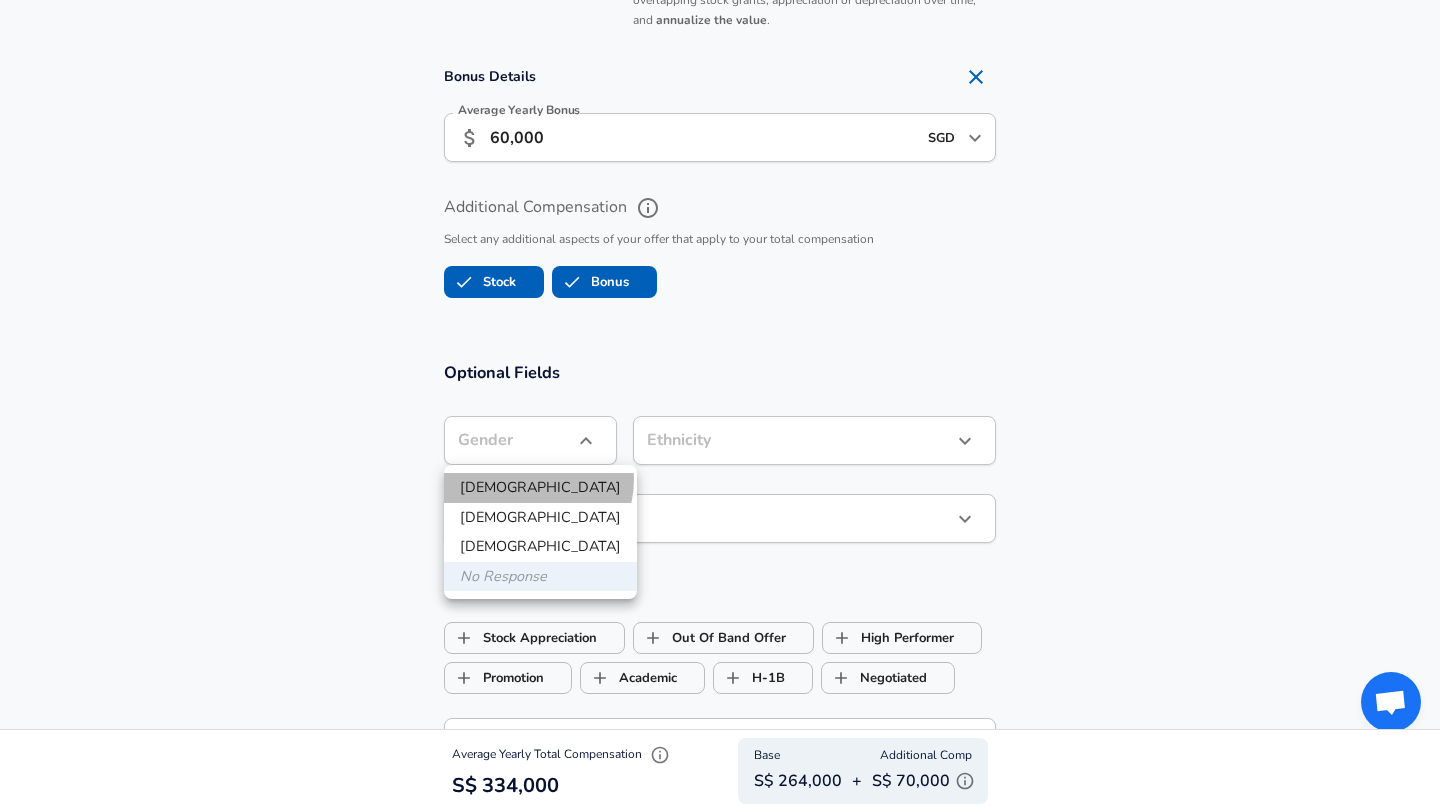 click on "[DEMOGRAPHIC_DATA]" at bounding box center (540, 488) 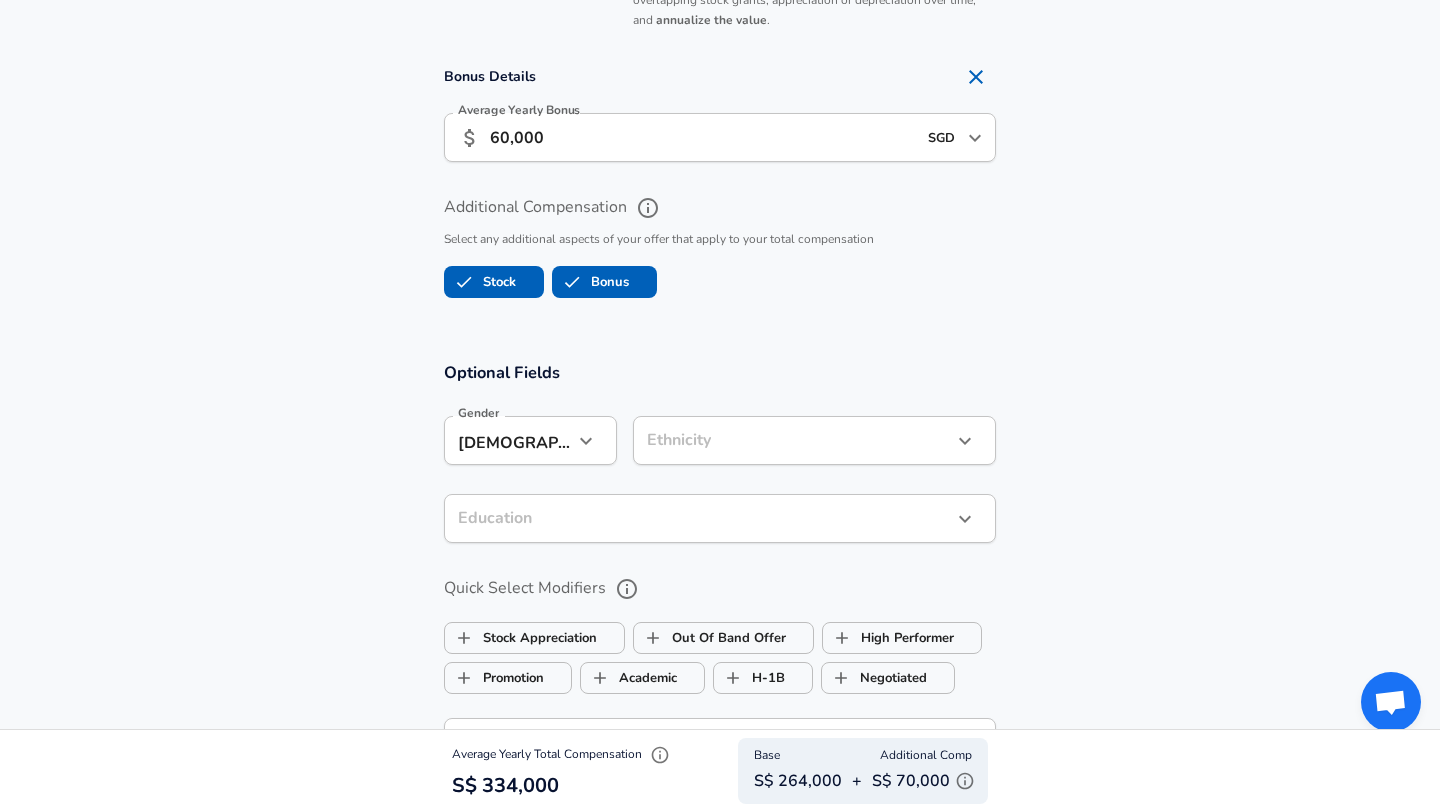 click on "Restart Add Your Salary Upload your offer letter   to verify your submission Enhance Privacy and Anonymity No Automatically hides specific fields until there are enough submissions to safely display the full details.   More Details Based on your submission and the data points that we have already collected, we will automatically hide and anonymize specific fields if there aren't enough data points to remain sufficiently anonymous. Company & Title Information   Enter the company you received your offer from Company Binance Company   Select the title that closest resembles your official title. This should be similar to the title that was present on your offer letter. Title Senior Software Engineer Title   Select a job family that best fits your role. If you can't find one, select 'Other' to enter a custom job family Job Family Software Engineer Job Family   Select a Specialization that best fits your role. If you can't find one, select 'Other' to enter a custom specialization Select Specialization   Level 3.2 2" at bounding box center (720, -1373) 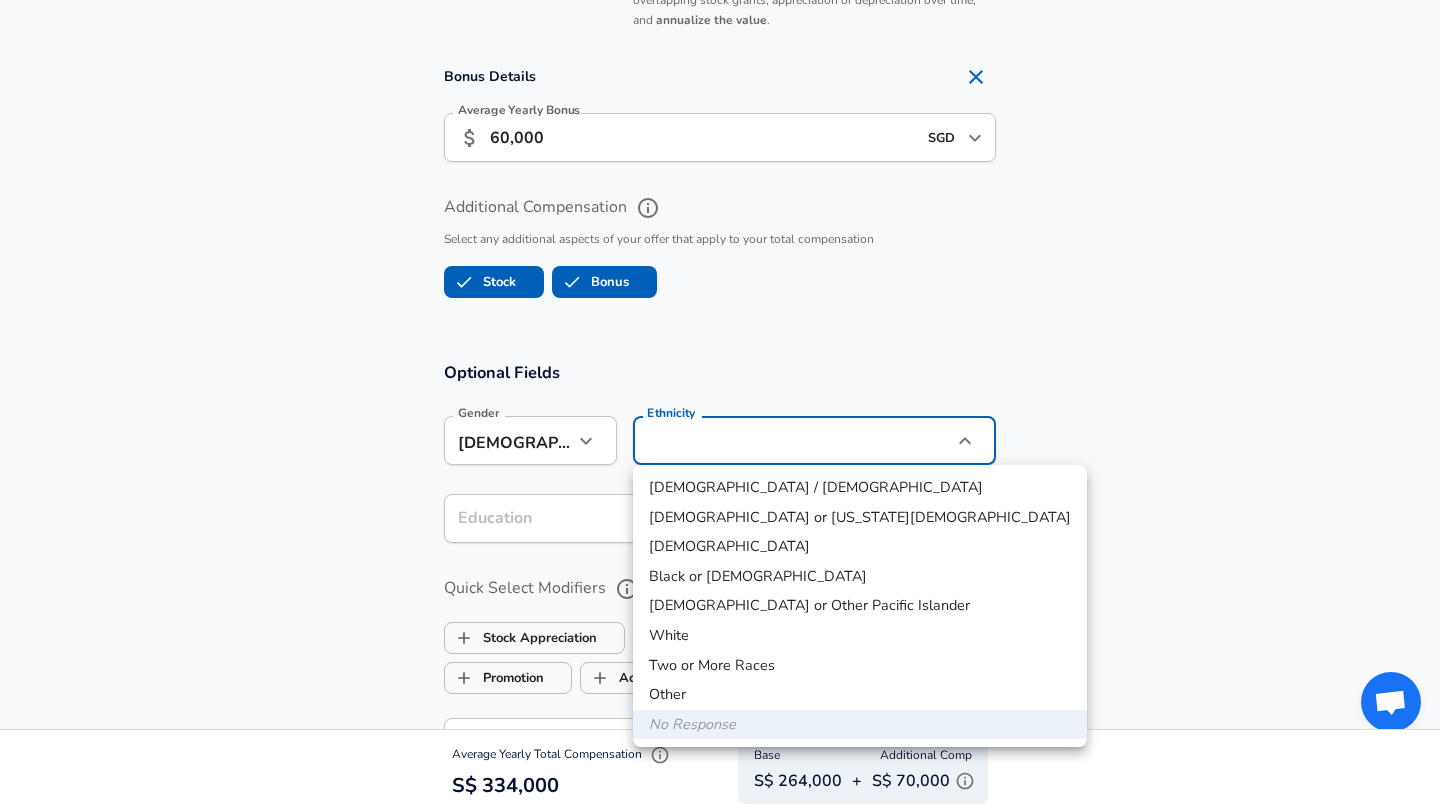 click at bounding box center [720, 406] 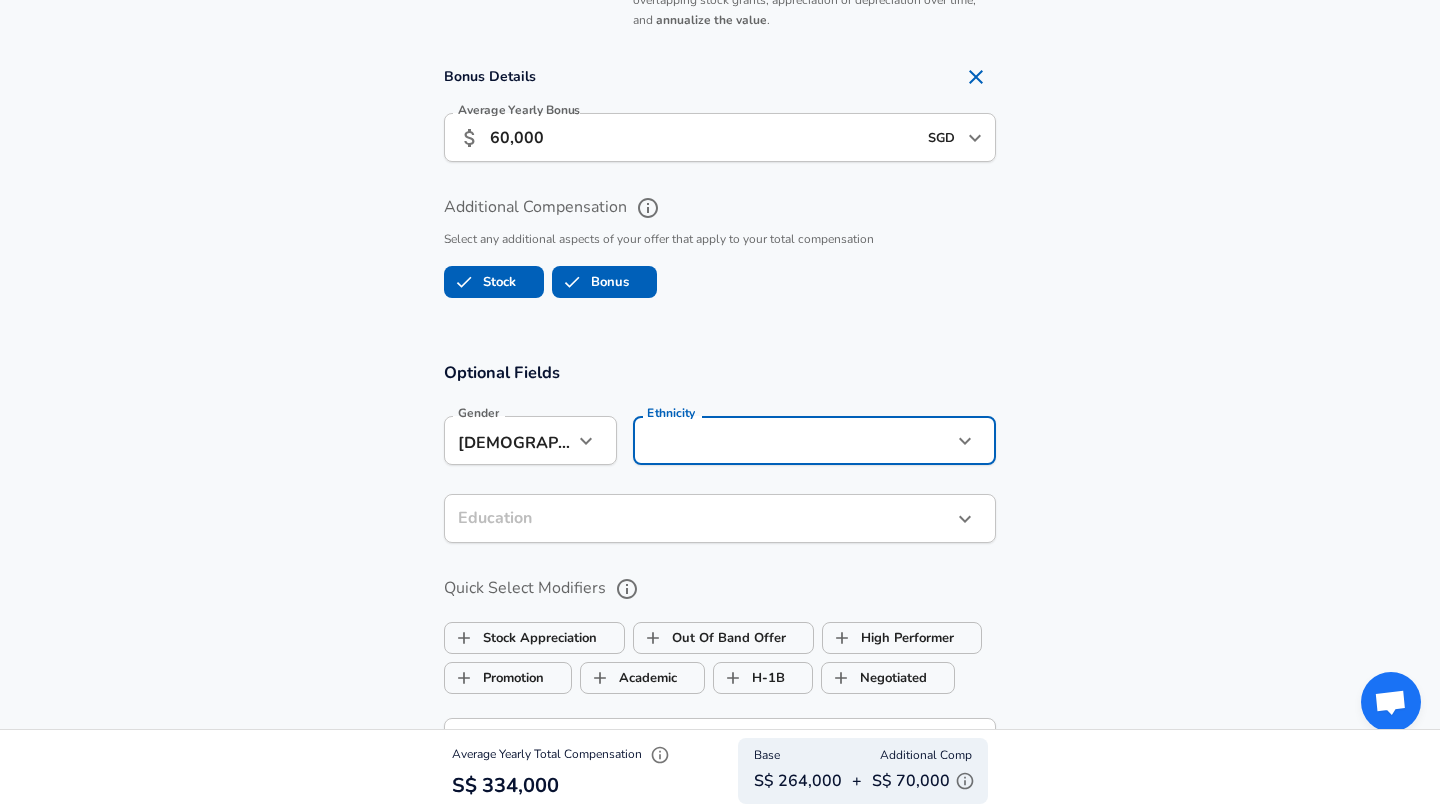 click 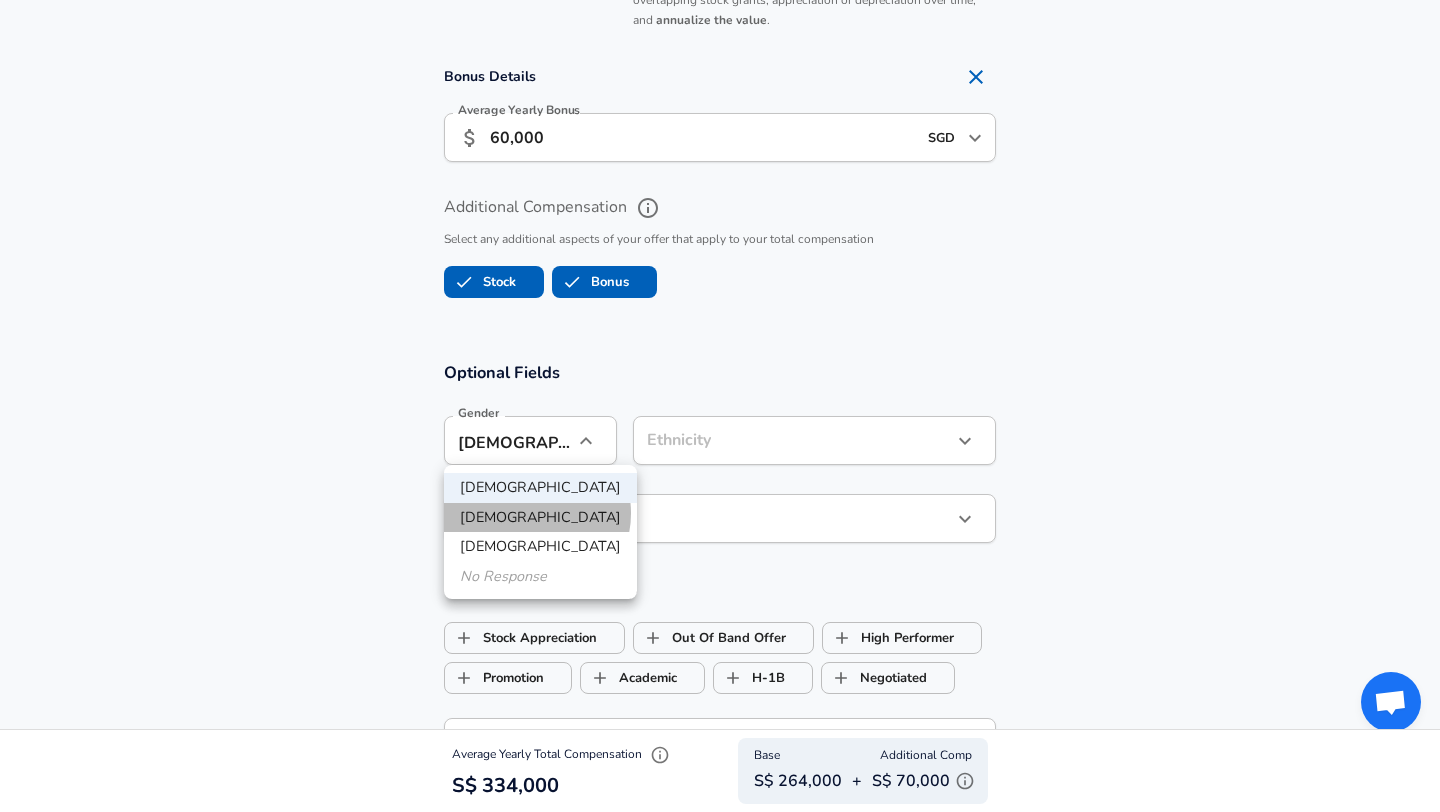 click on "[DEMOGRAPHIC_DATA]" at bounding box center [540, 518] 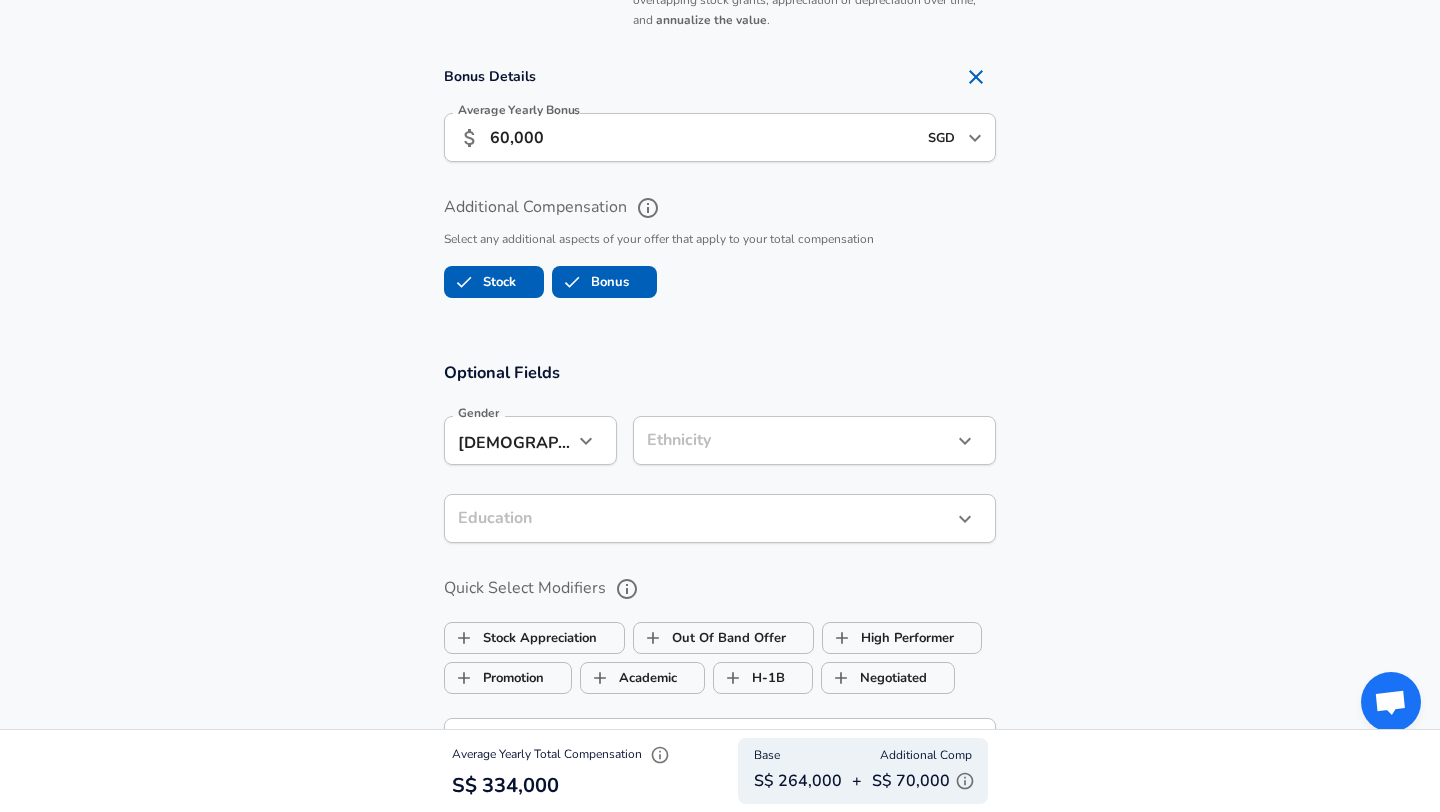 click on "Restart Add Your Salary Upload your offer letter   to verify your submission Enhance Privacy and Anonymity No Automatically hides specific fields until there are enough submissions to safely display the full details.   More Details Based on your submission and the data points that we have already collected, we will automatically hide and anonymize specific fields if there aren't enough data points to remain sufficiently anonymous. Company & Title Information   Enter the company you received your offer from Company Binance Company   Select the title that closest resembles your official title. This should be similar to the title that was present on your offer letter. Title Senior Software Engineer Title   Select a job family that best fits your role. If you can't find one, select 'Other' to enter a custom job family Job Family Software Engineer Job Family   Select a Specialization that best fits your role. If you can't find one, select 'Other' to enter a custom specialization Select Specialization   Level 3.2 2" at bounding box center [720, -1373] 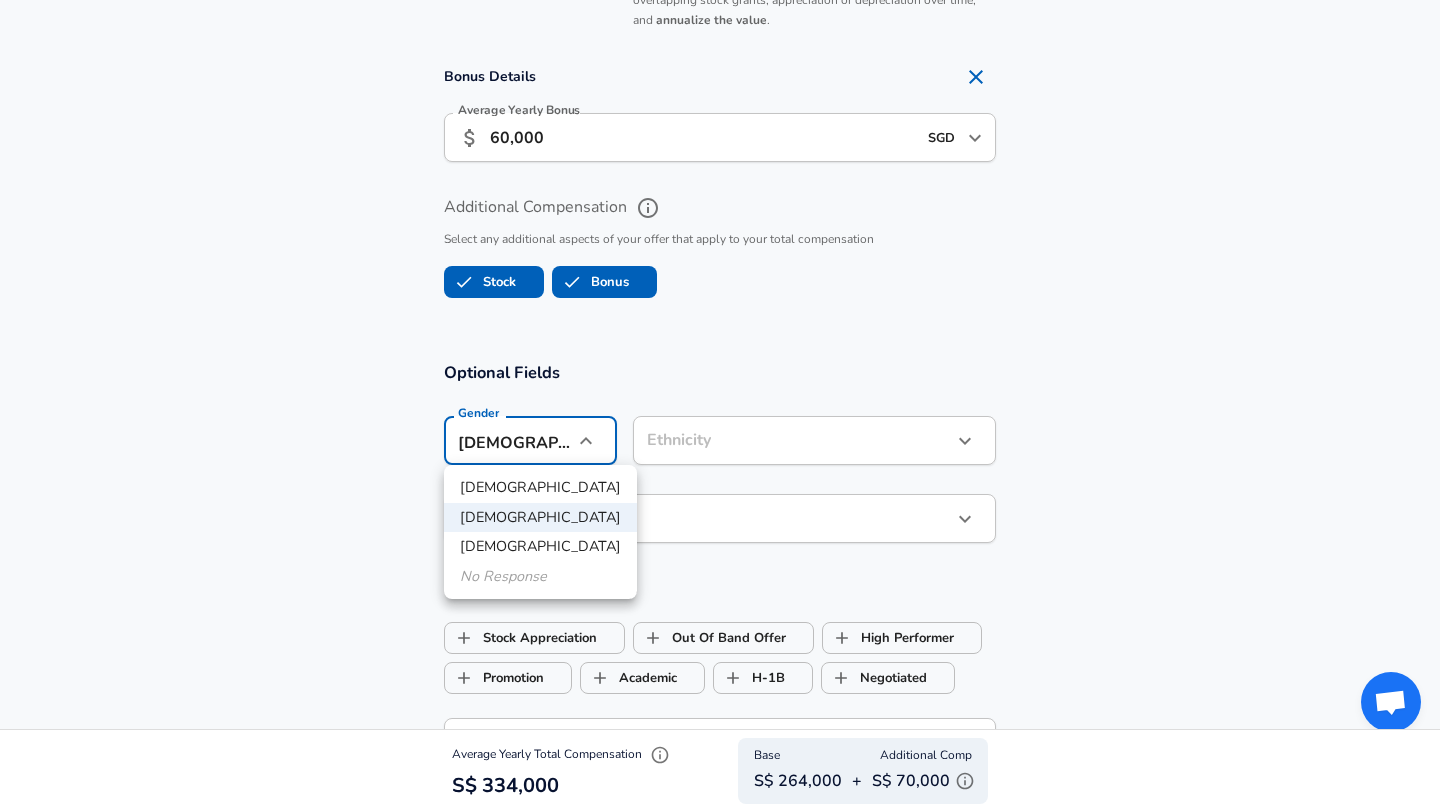 click at bounding box center (720, 406) 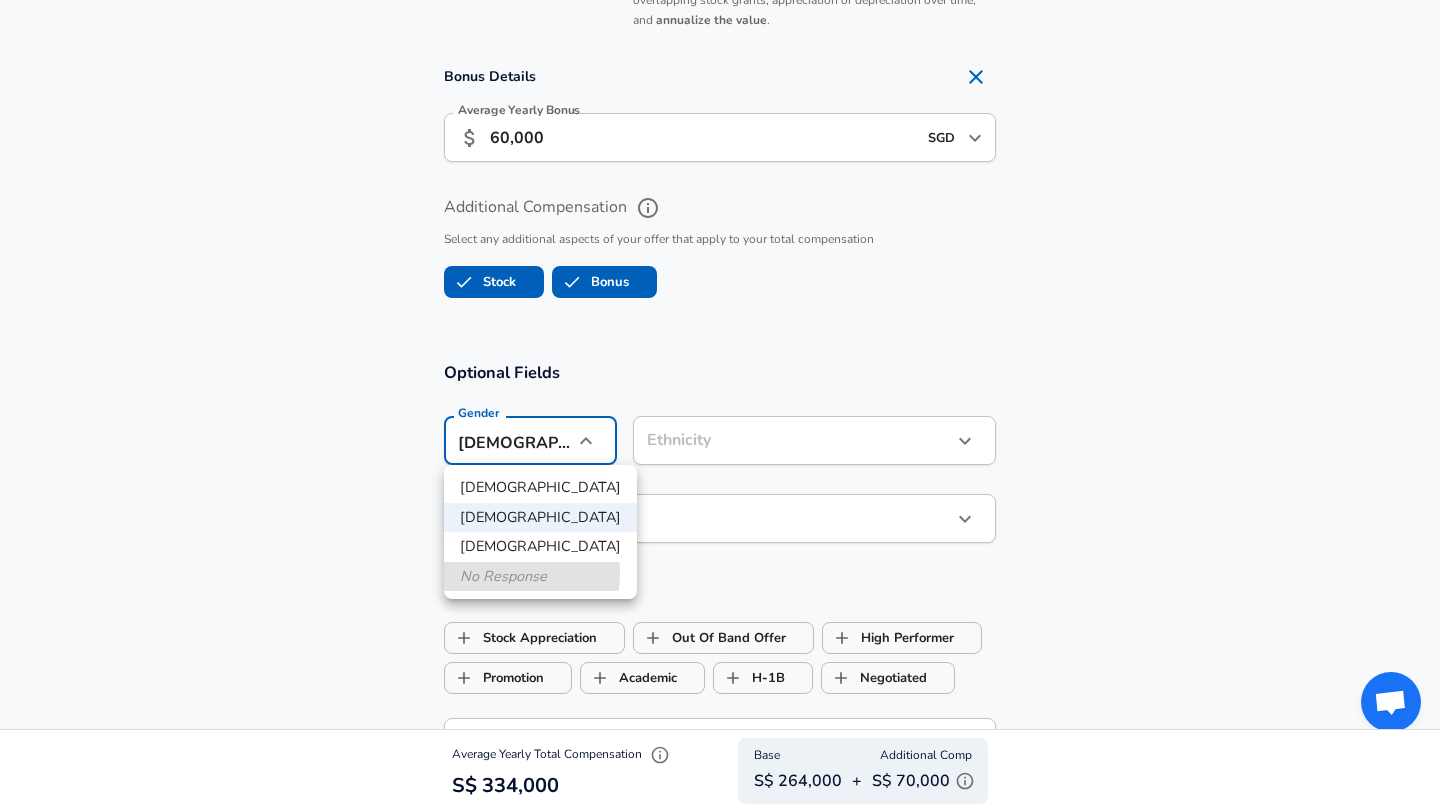 click on "No Response" at bounding box center (540, 577) 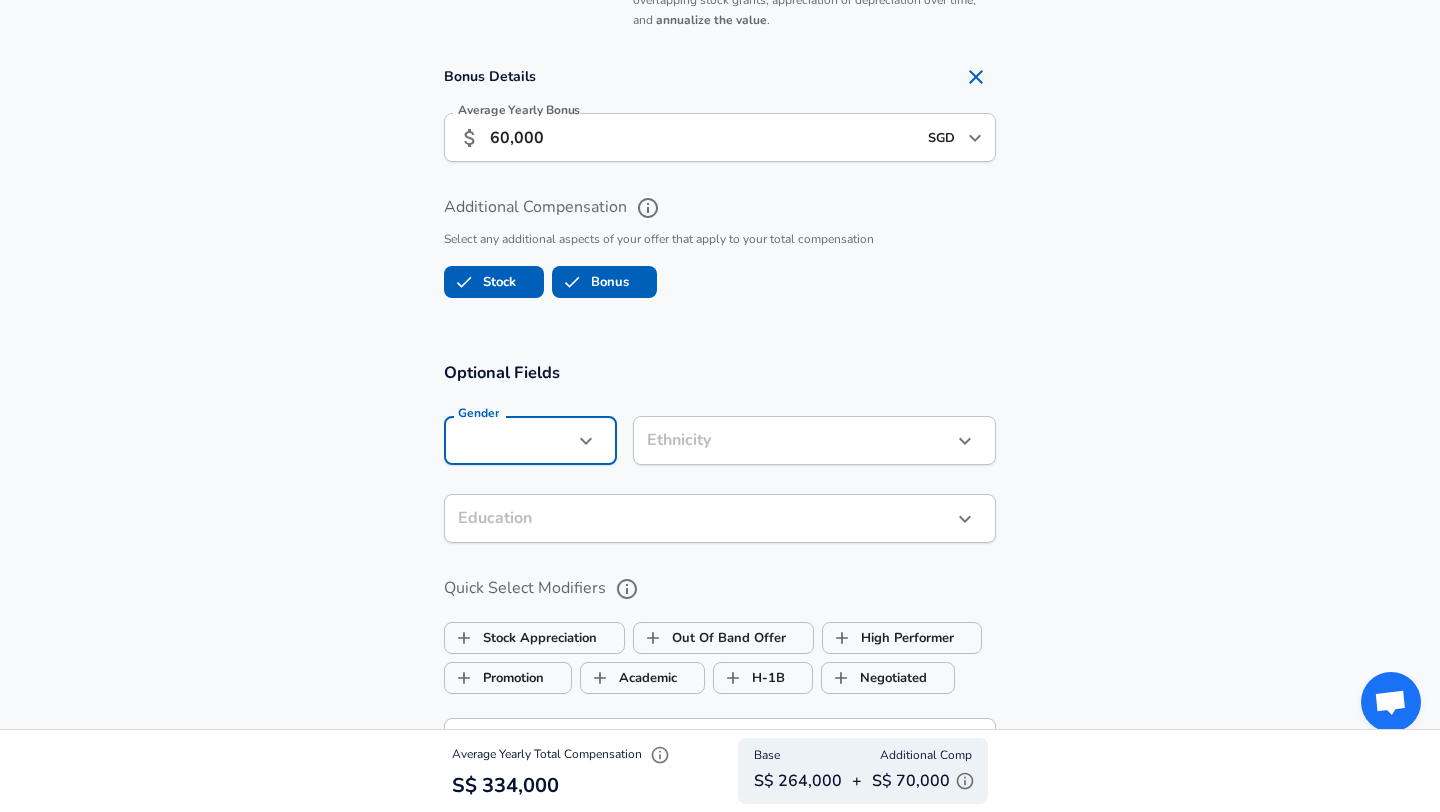 click on "Restart Add Your Salary Upload your offer letter   to verify your submission Enhance Privacy and Anonymity No Automatically hides specific fields until there are enough submissions to safely display the full details.   More Details Based on your submission and the data points that we have already collected, we will automatically hide and anonymize specific fields if there aren't enough data points to remain sufficiently anonymous. Company & Title Information   Enter the company you received your offer from Company Binance Company   Select the title that closest resembles your official title. This should be similar to the title that was present on your offer letter. Title Senior Software Engineer Title   Select a job family that best fits your role. If you can't find one, select 'Other' to enter a custom job family Job Family Software Engineer Job Family   Select a Specialization that best fits your role. If you can't find one, select 'Other' to enter a custom specialization Select Specialization   Level 3.2 2" at bounding box center (720, -1373) 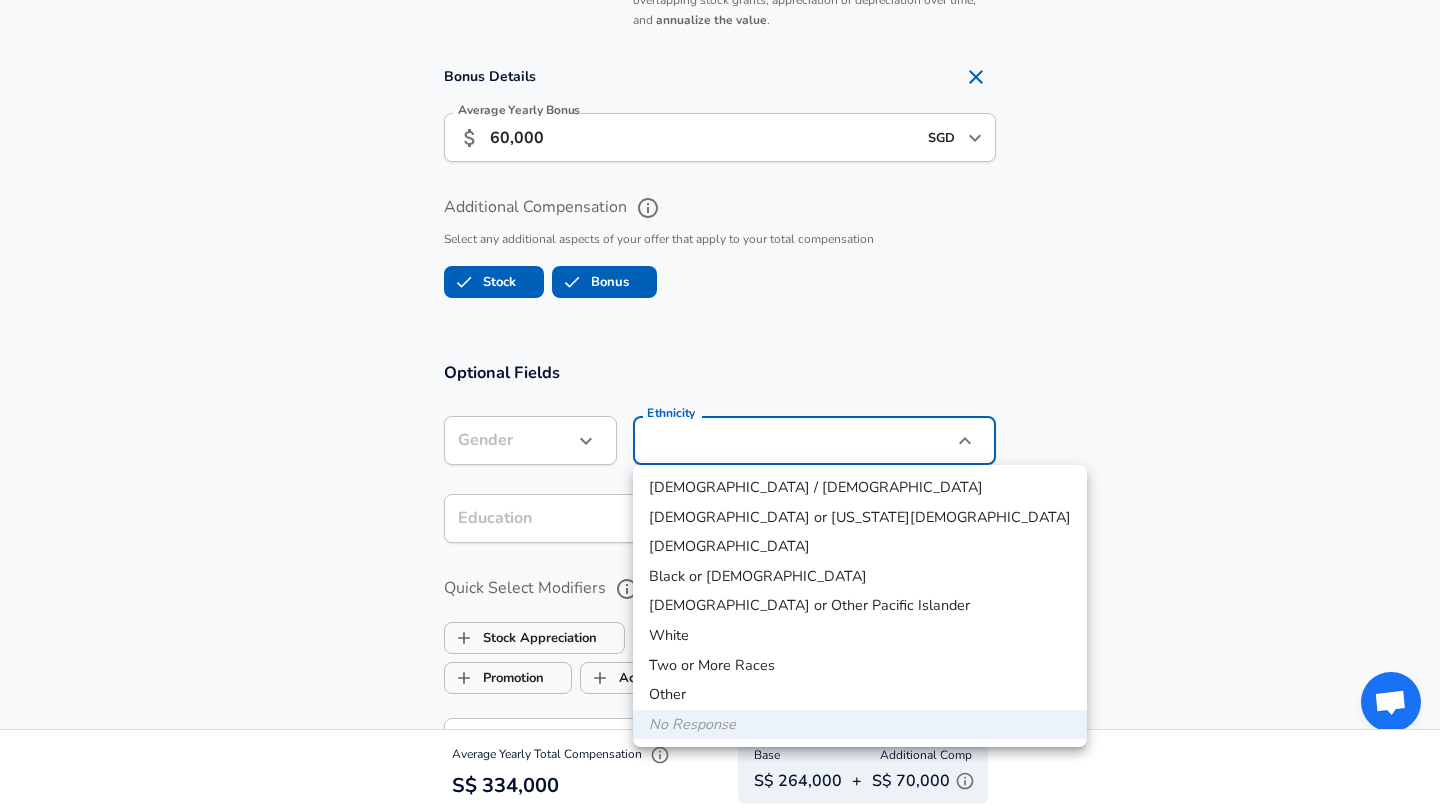 click at bounding box center (720, 406) 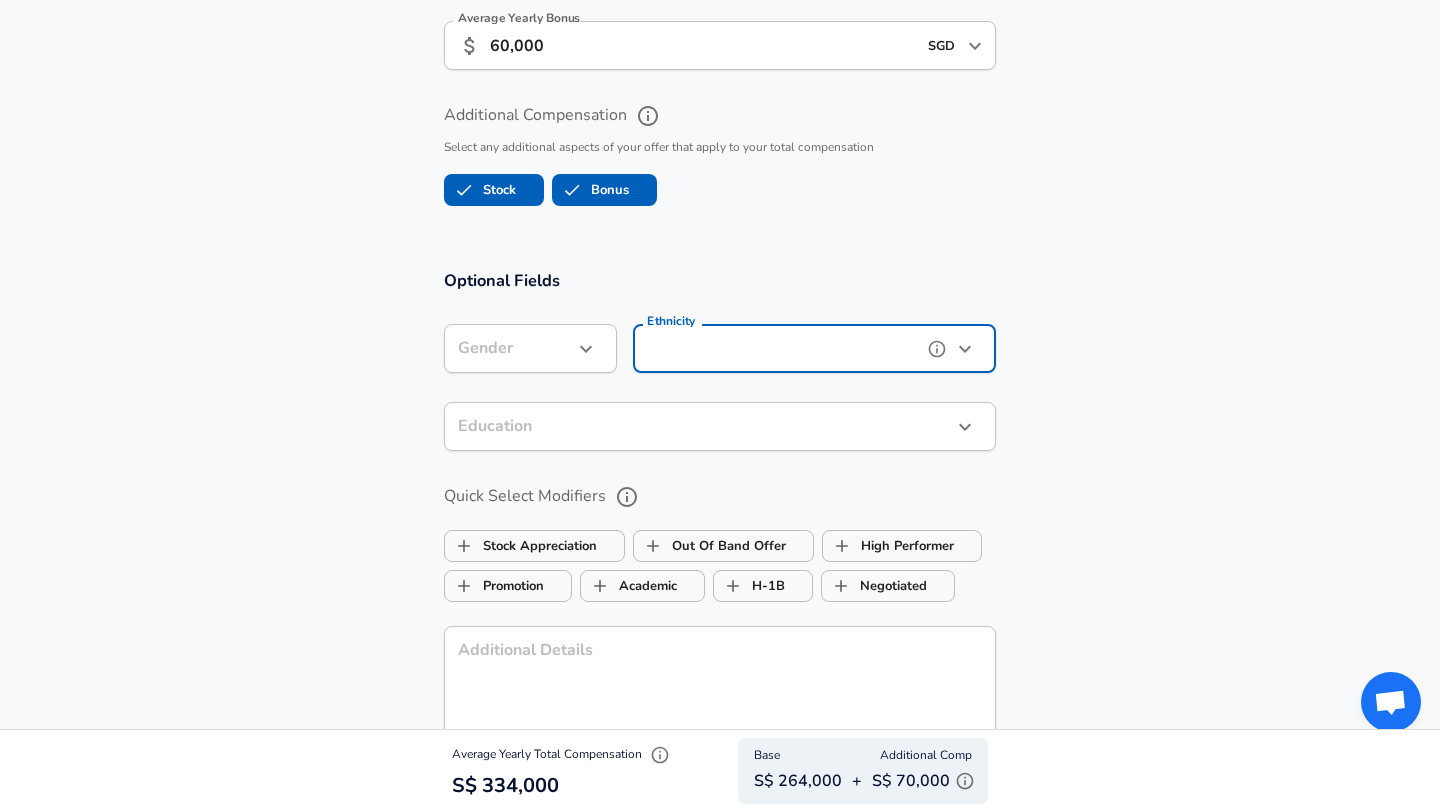 scroll, scrollTop: 1875, scrollLeft: 0, axis: vertical 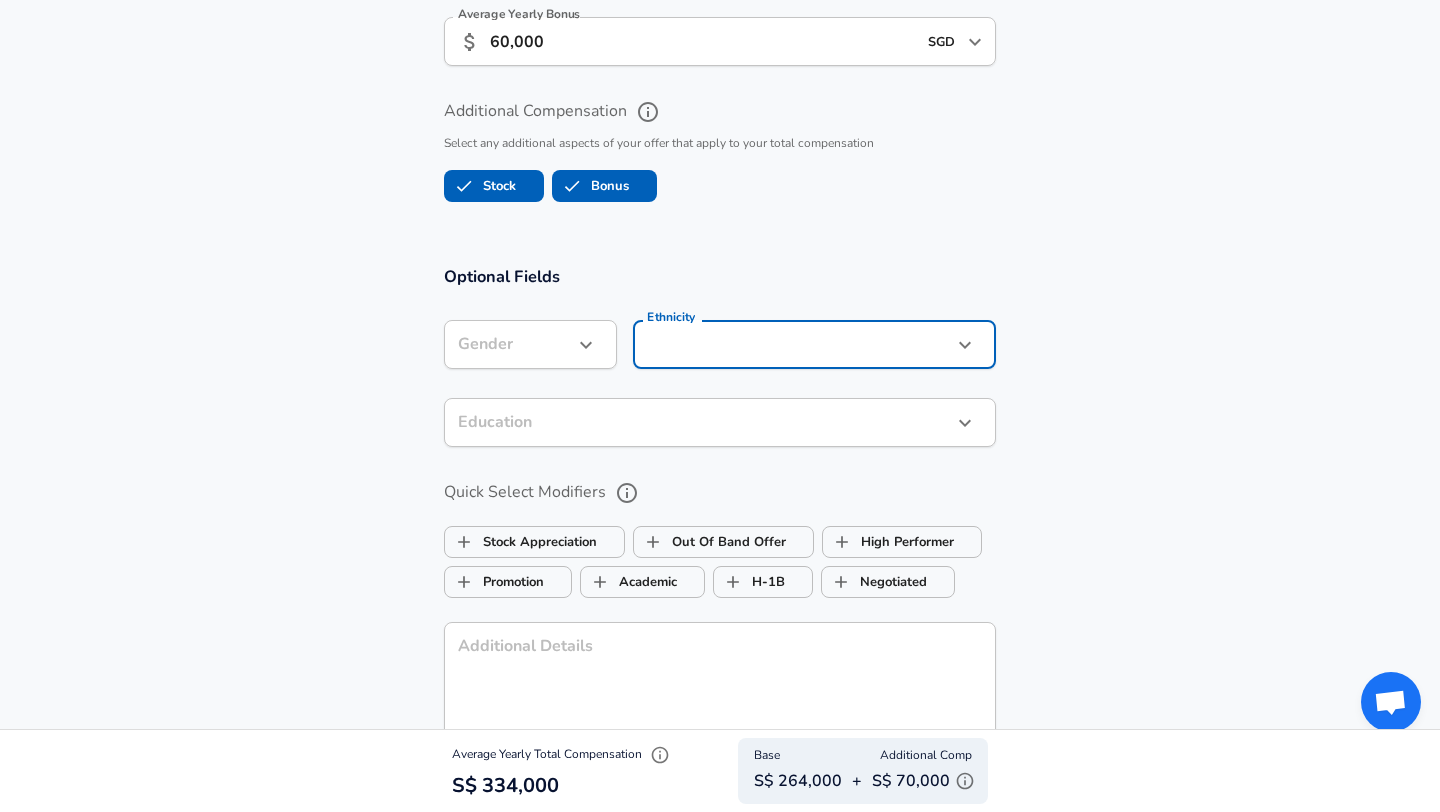 click on "Restart Add Your Salary Upload your offer letter   to verify your submission Enhance Privacy and Anonymity No Automatically hides specific fields until there are enough submissions to safely display the full details.   More Details Based on your submission and the data points that we have already collected, we will automatically hide and anonymize specific fields if there aren't enough data points to remain sufficiently anonymous. Company & Title Information   Enter the company you received your offer from Company Binance Company   Select the title that closest resembles your official title. This should be similar to the title that was present on your offer letter. Title Senior Software Engineer Title   Select a job family that best fits your role. If you can't find one, select 'Other' to enter a custom job family Job Family Software Engineer Job Family   Select a Specialization that best fits your role. If you can't find one, select 'Other' to enter a custom specialization Select Specialization   Level 3.2 2" at bounding box center [720, -1469] 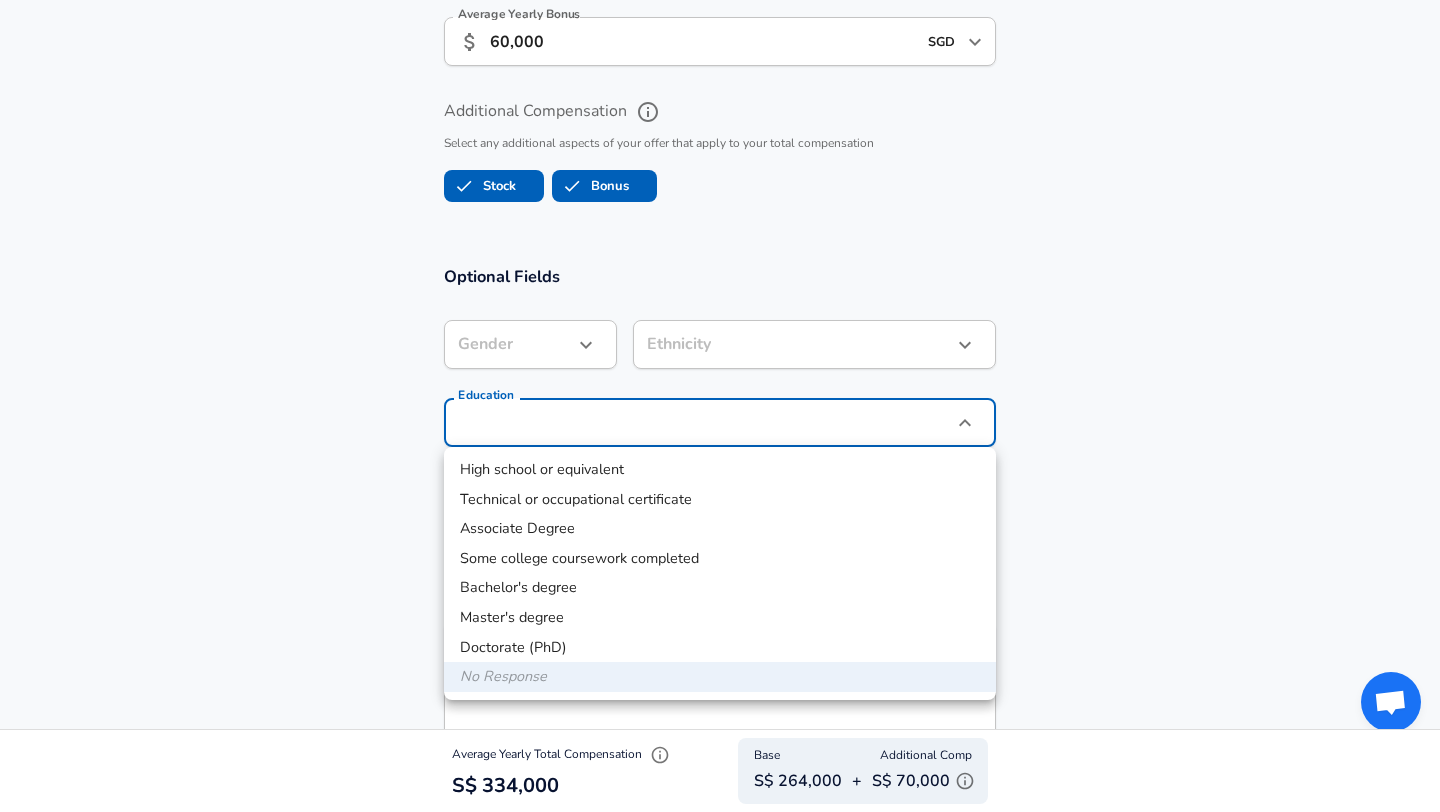click at bounding box center [720, 406] 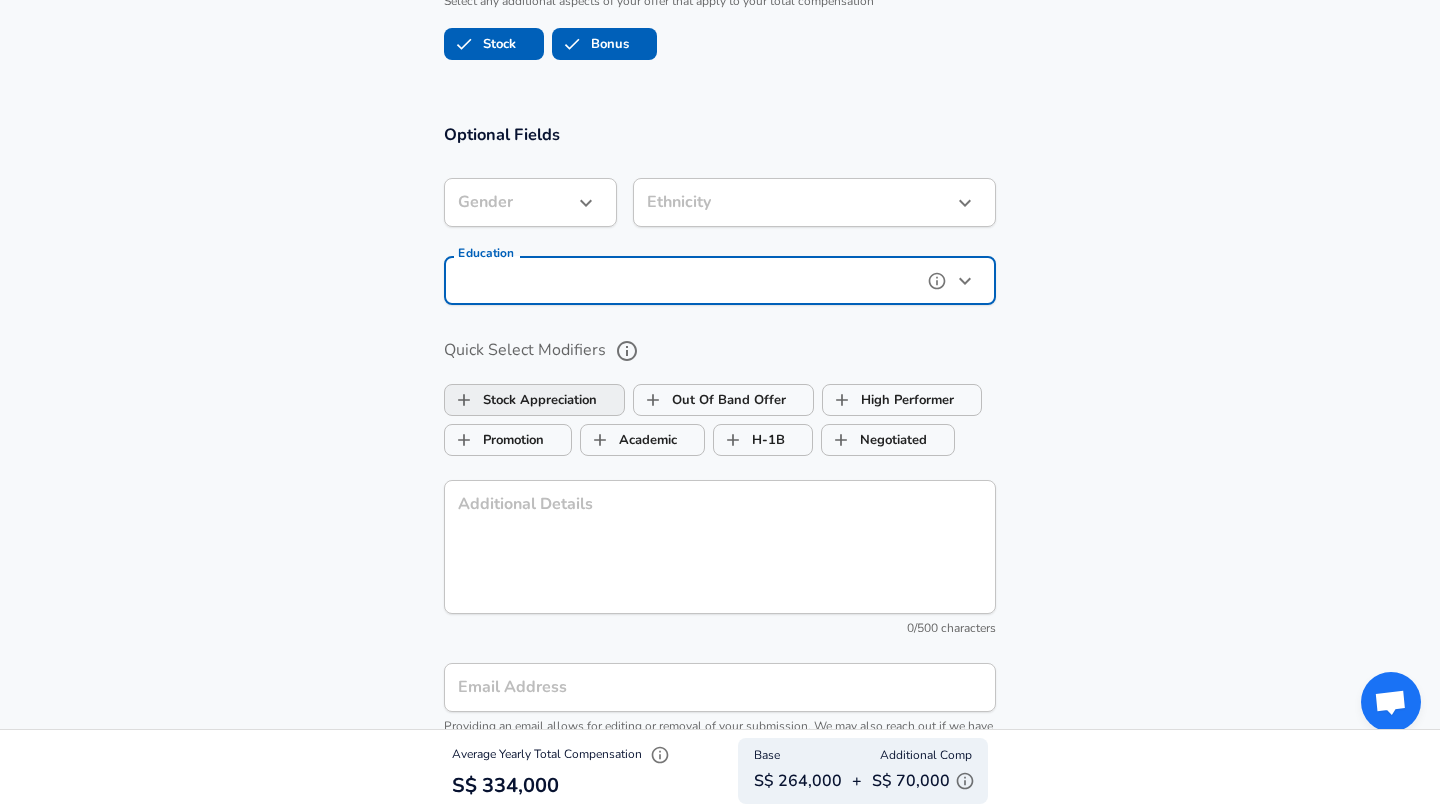 scroll, scrollTop: 2024, scrollLeft: 0, axis: vertical 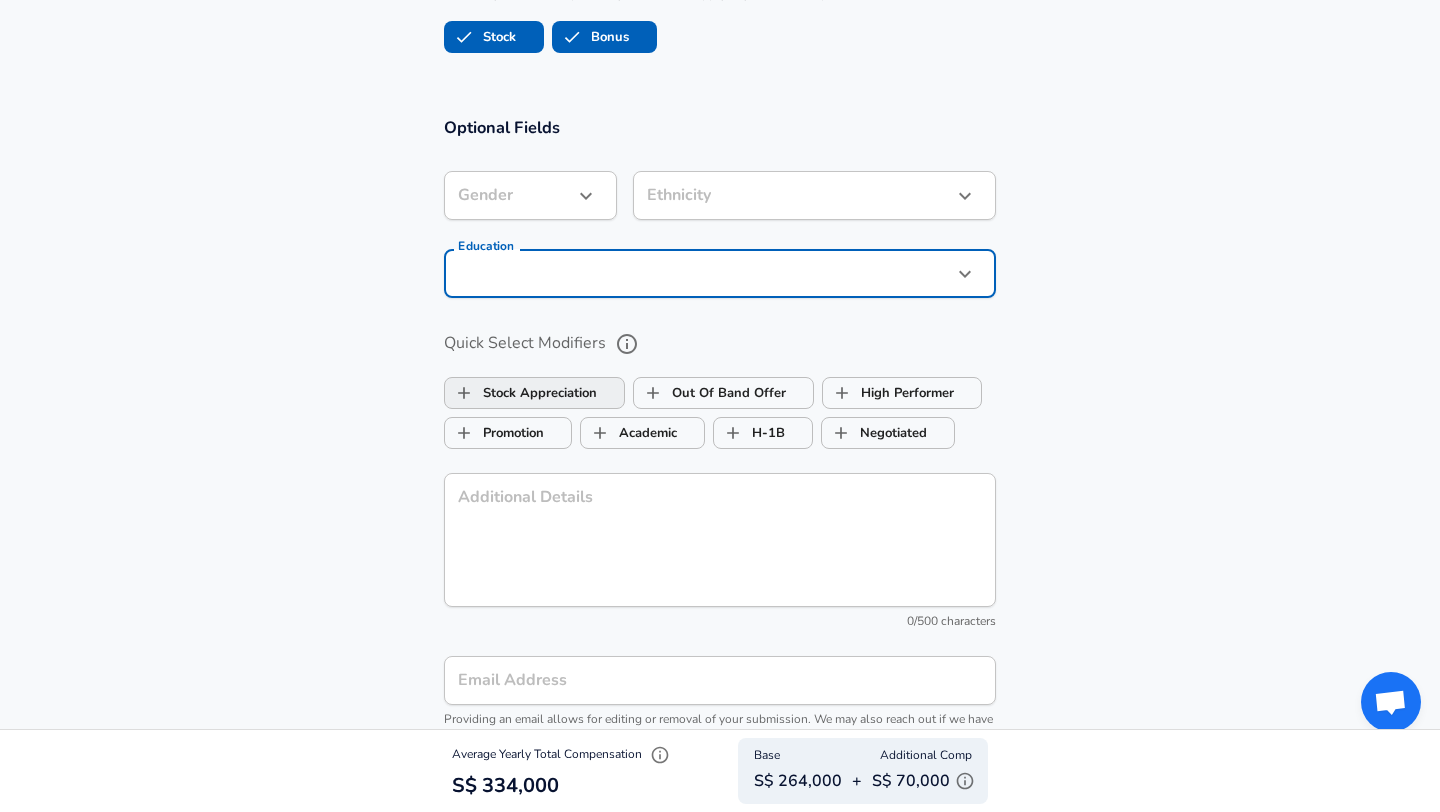 click on "Stock Appreciation" at bounding box center (521, 393) 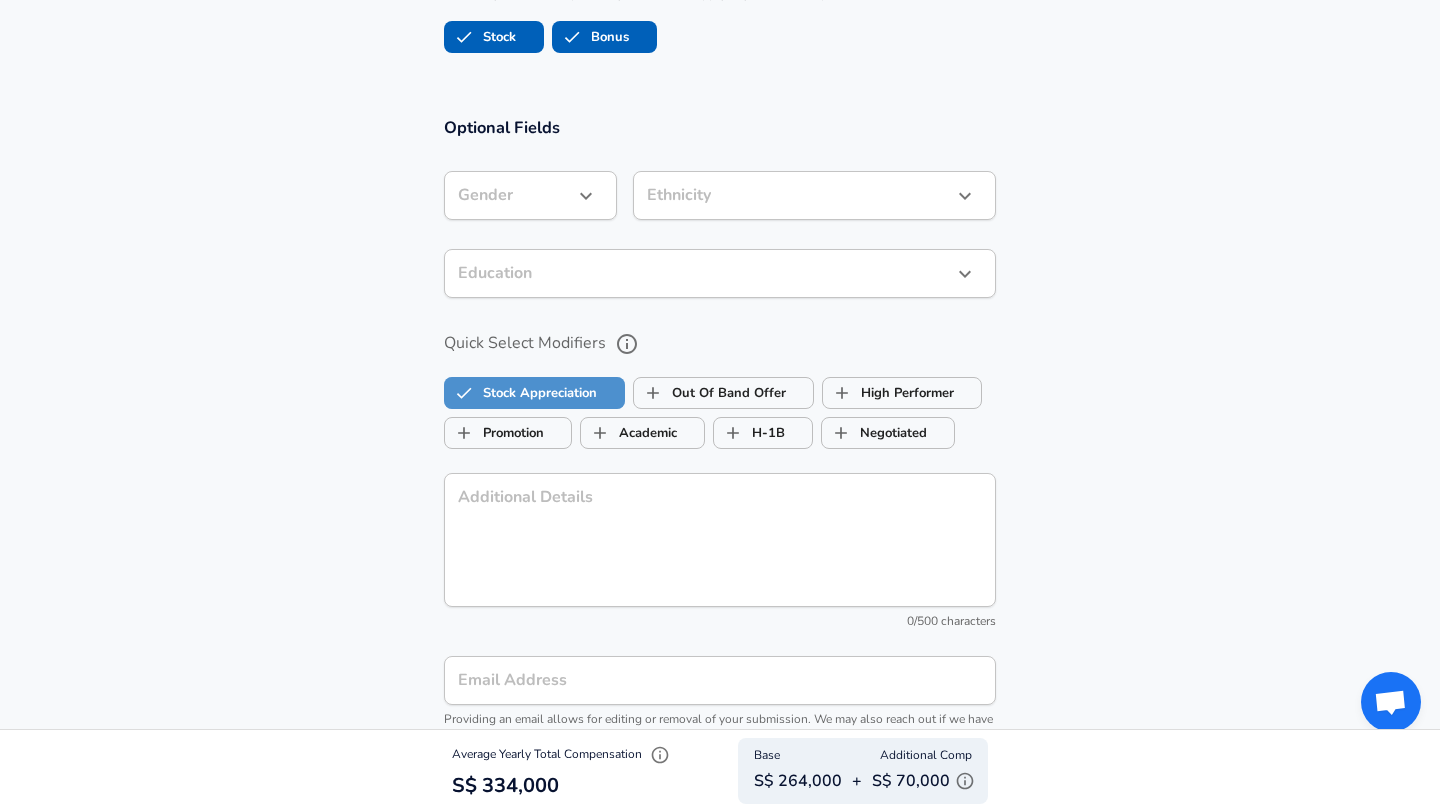 click on "Stock Appreciation" at bounding box center [521, 393] 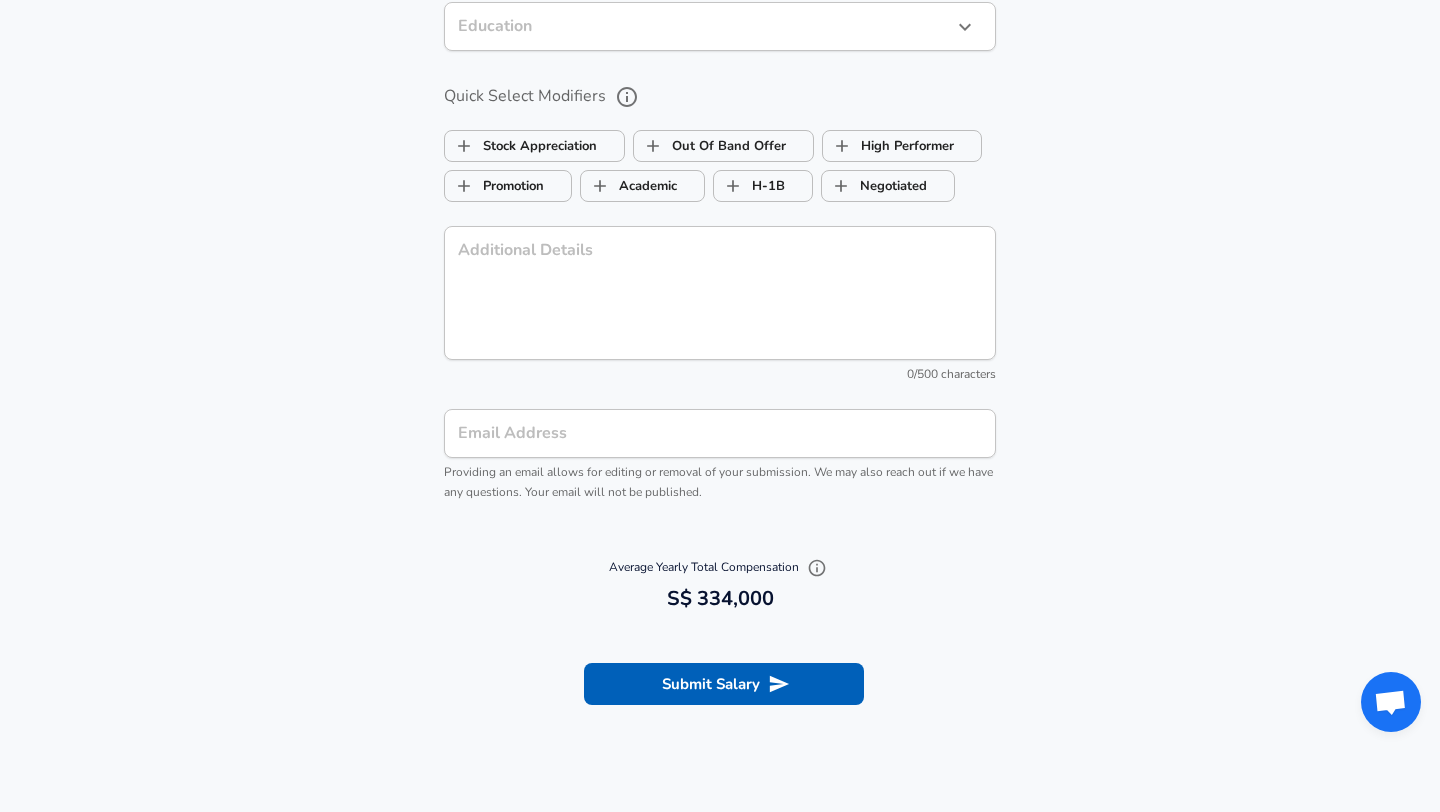 scroll, scrollTop: 2269, scrollLeft: 0, axis: vertical 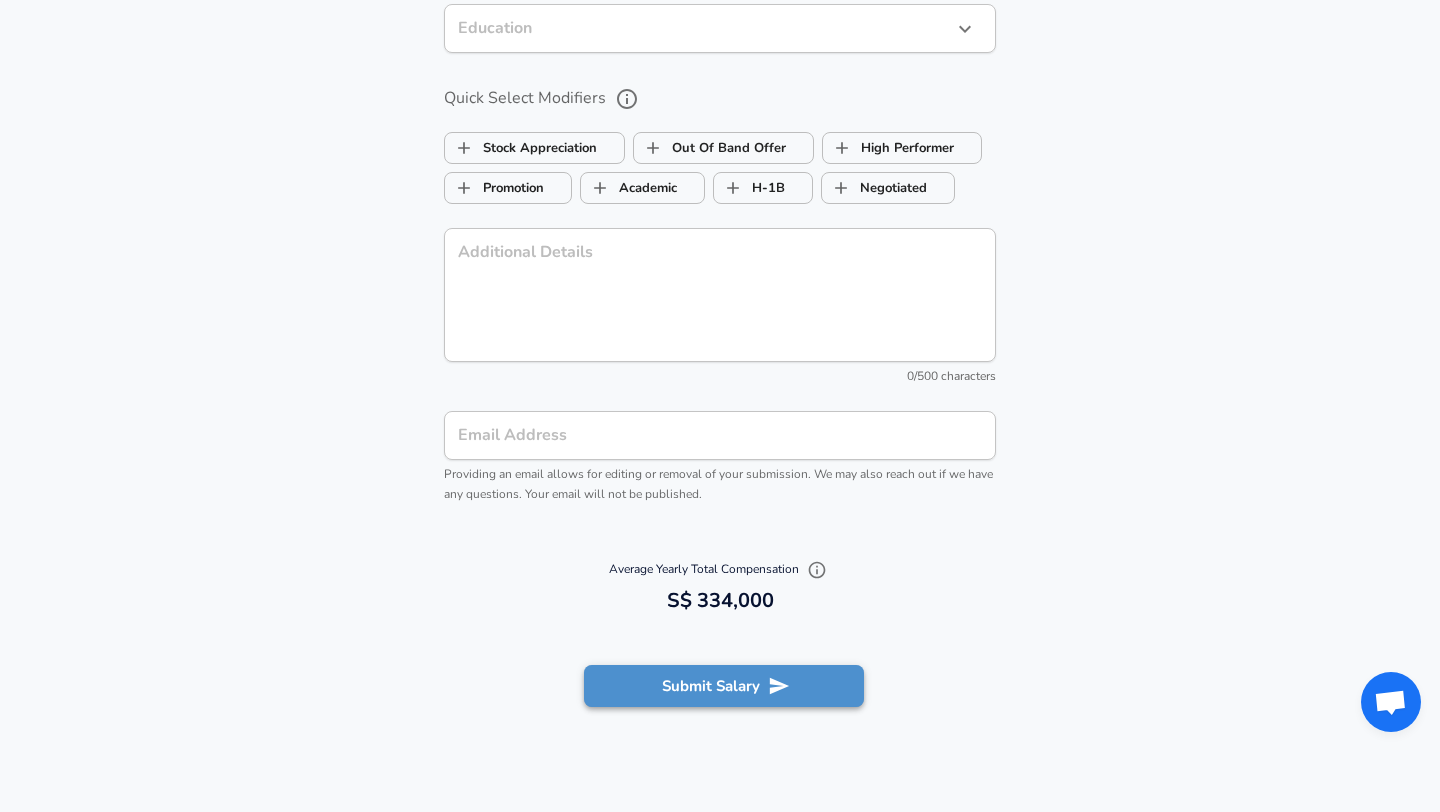 click on "Submit Salary" at bounding box center (724, 686) 